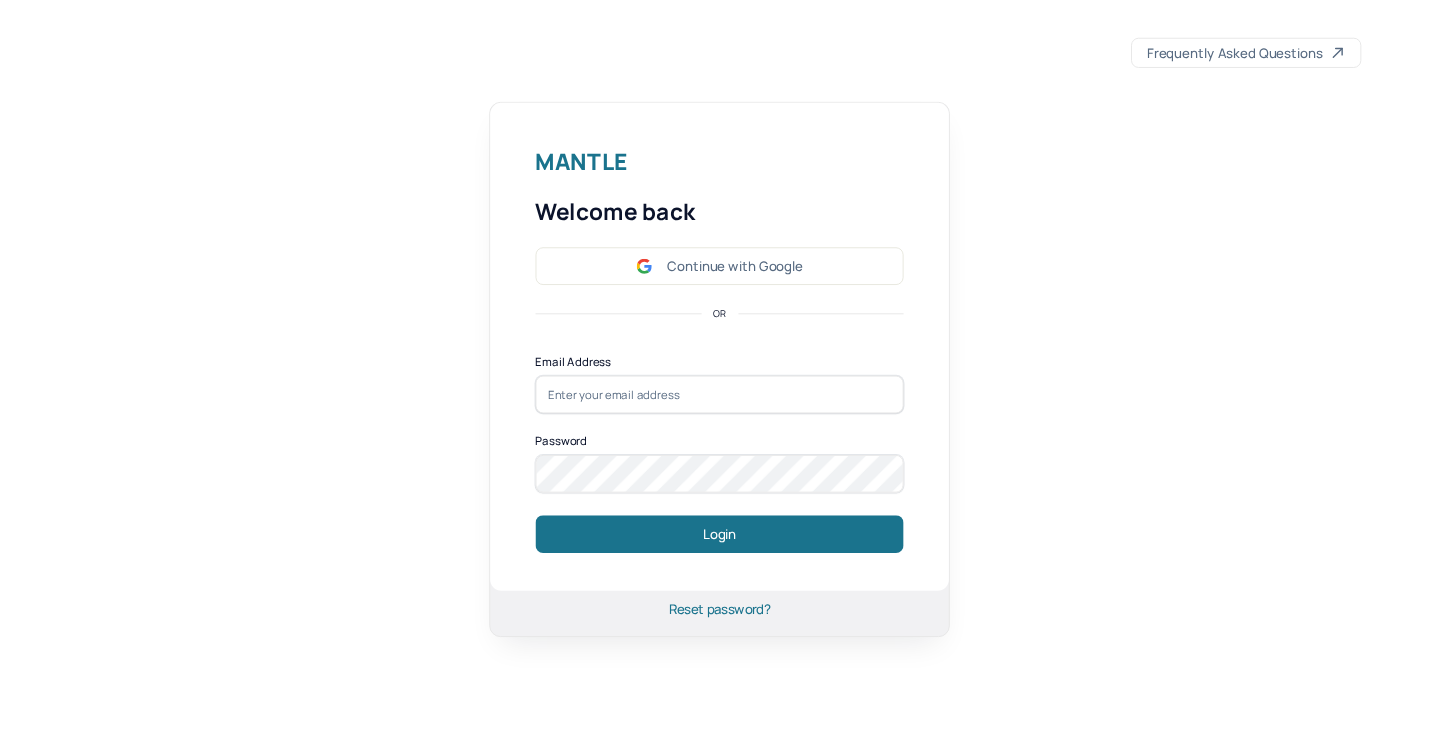 scroll, scrollTop: 0, scrollLeft: 0, axis: both 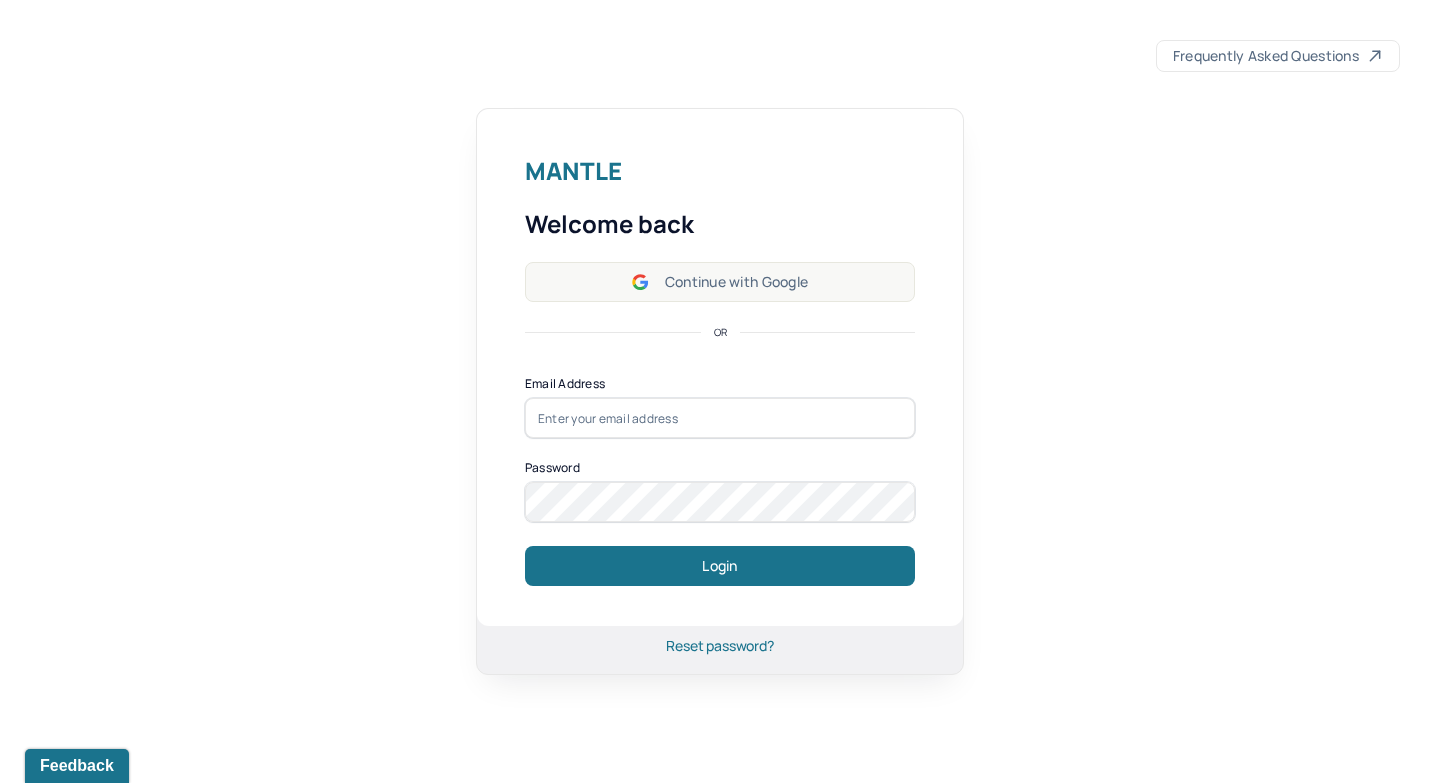 click on "Continue with Google" at bounding box center [720, 282] 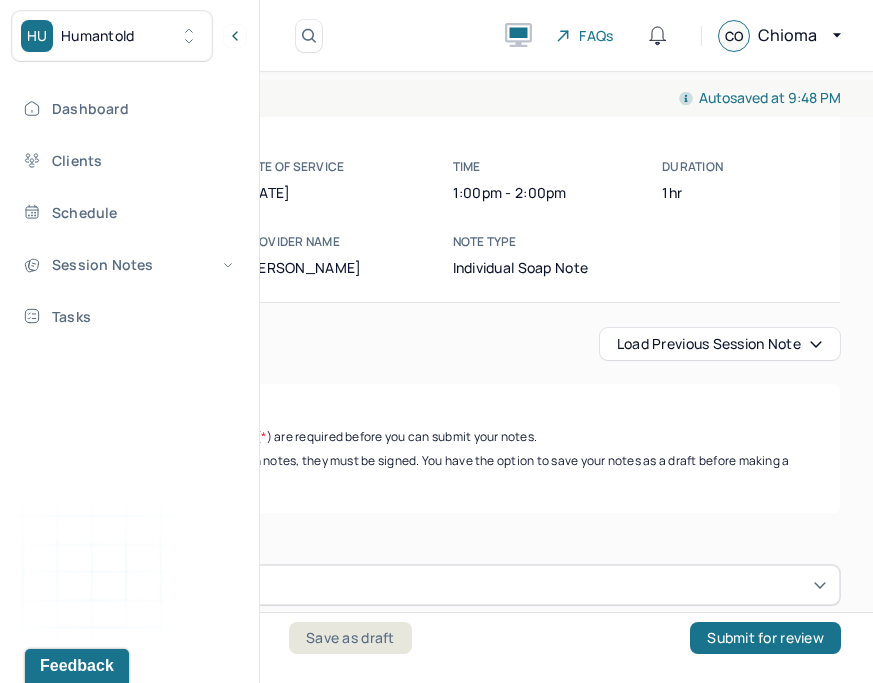 click on "Load previous session note   Instructions The fields marked with an asterisk ( * ) are required before you can submit your notes. Before you can submit your session notes, they must be signed. You have the option to save your notes as a draft before making a submission. Appointment location * In person Primary diagnosis * F43.22 [MEDICAL_DATA] Secondary diagnosis (optional) Secondary diagnosis Tertiary diagnosis (optional) Tertiary diagnosis Emotional / Behavioural symptoms demonstrated * Pleasant, engaged, respectful  Causing * Maladaptive Functioning Intention for Session * Encourage personality growth and minimize maladaptive functioning Session Note Subjective This section is for Subjective reporting of your clients, it can include their mood, their reported symptoms, their efforts since your last meeting to implement your homework or recommendations or any questions they have Objective How did they present themselves? Was there nervous talking or lack of eye contact? Assessment EDMR" at bounding box center [436, 2472] 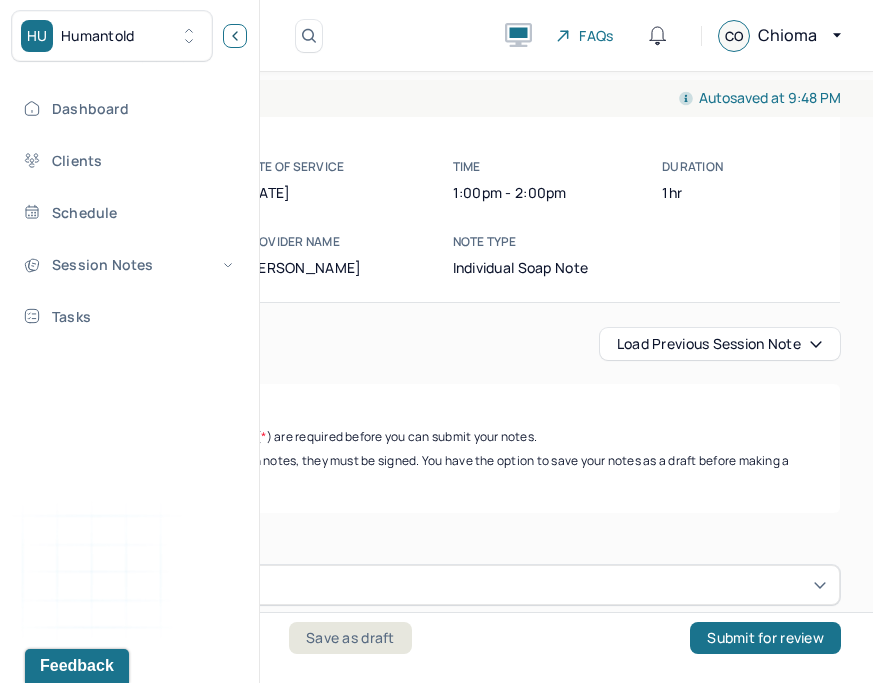 click 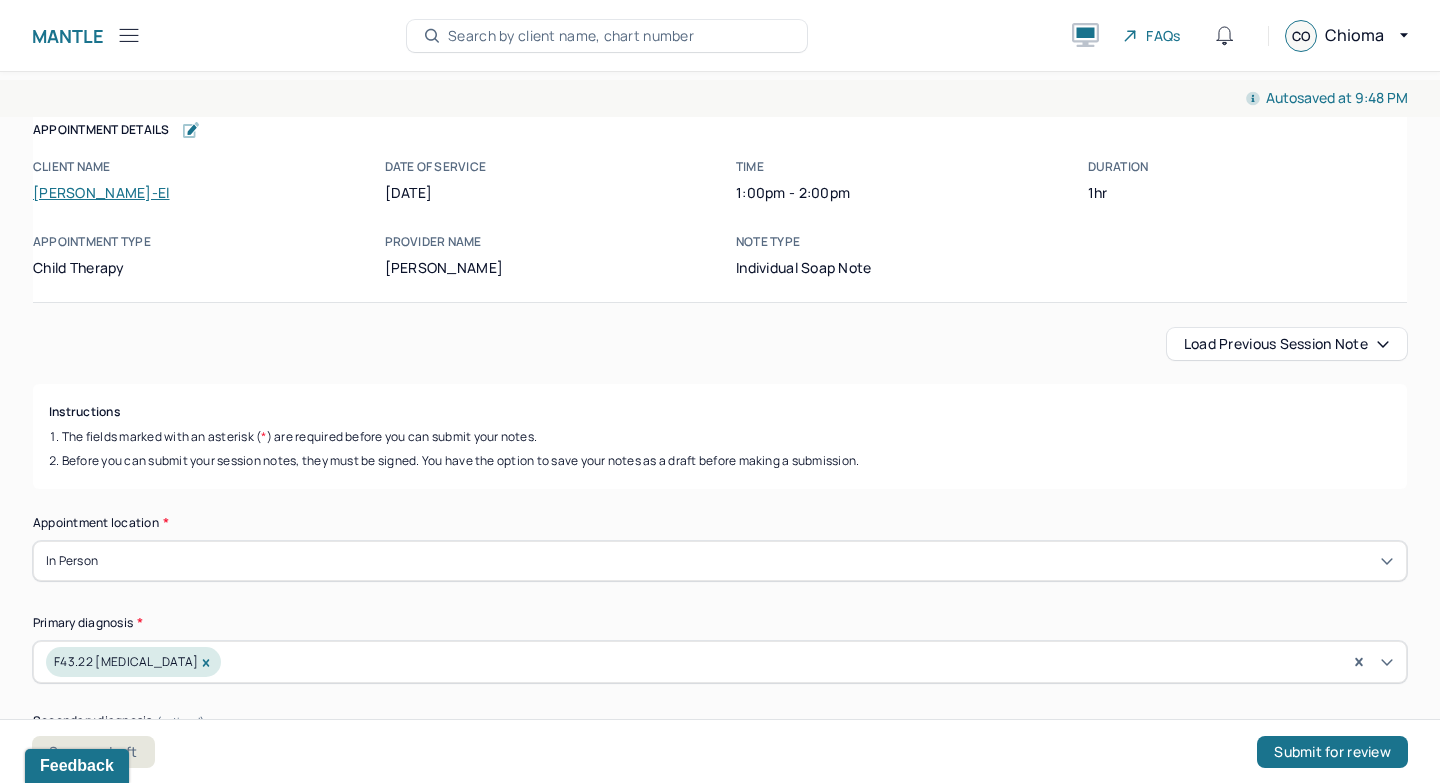 click on "Load previous session note" at bounding box center (1287, 344) 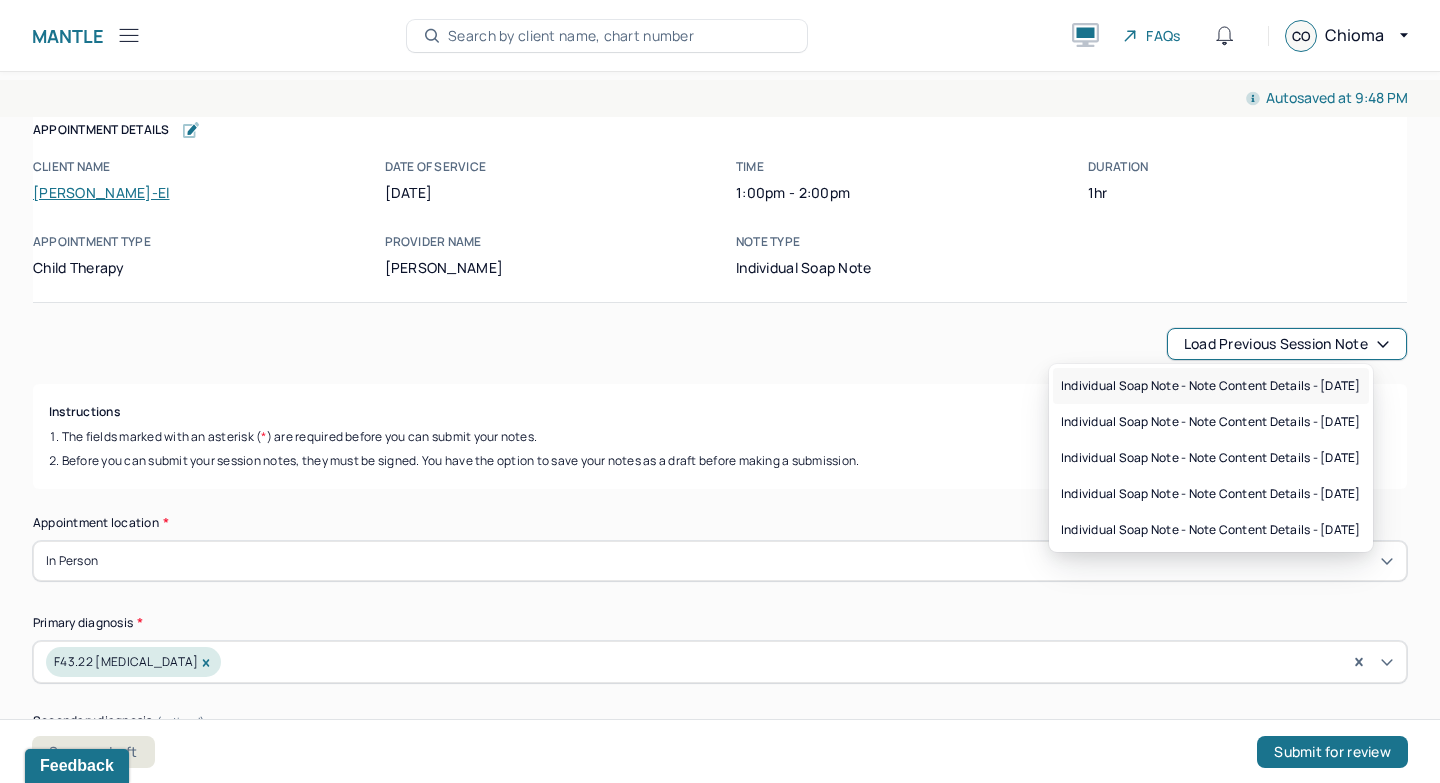 click on "Individual soap note   - Note content Details -   06/29/2025" at bounding box center [1211, 386] 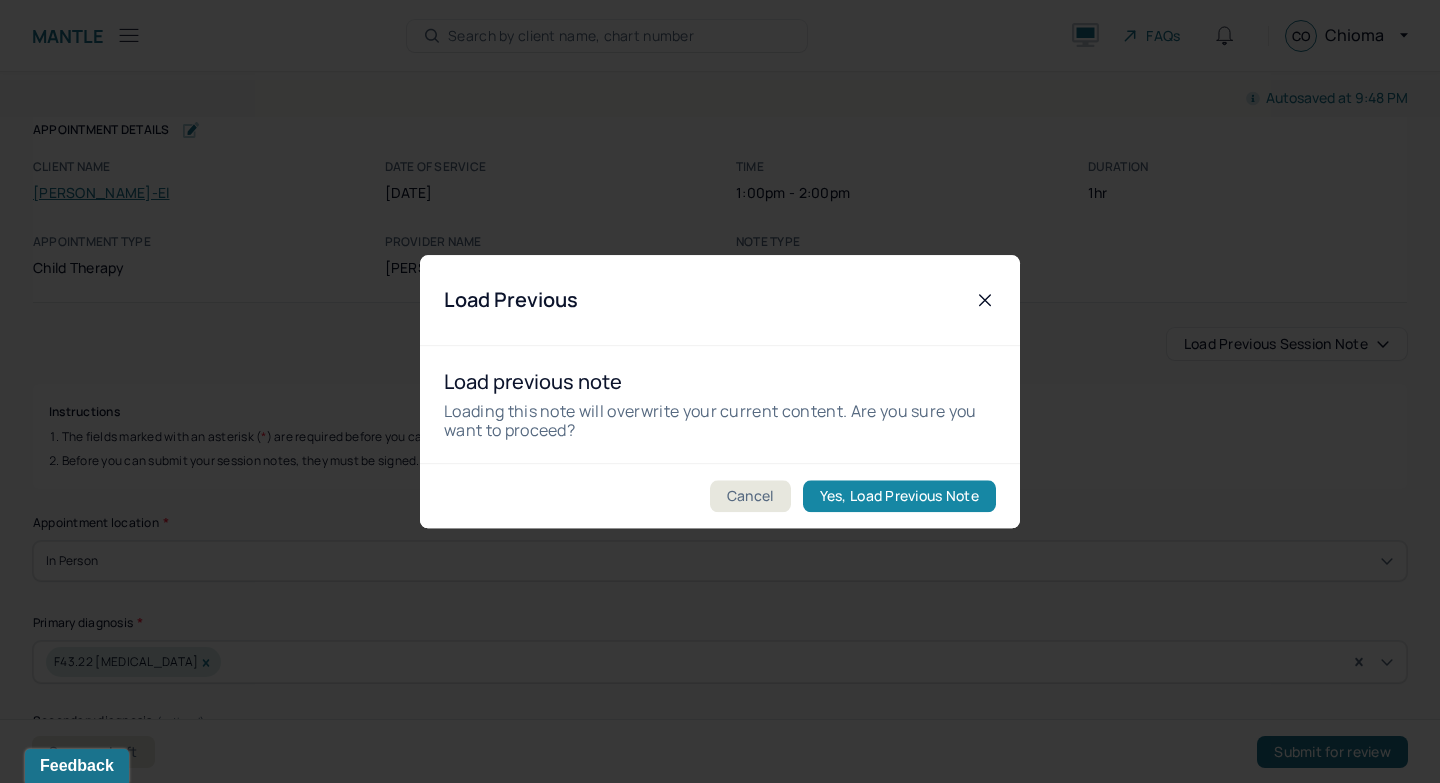 click on "Yes, Load Previous Note" at bounding box center [899, 496] 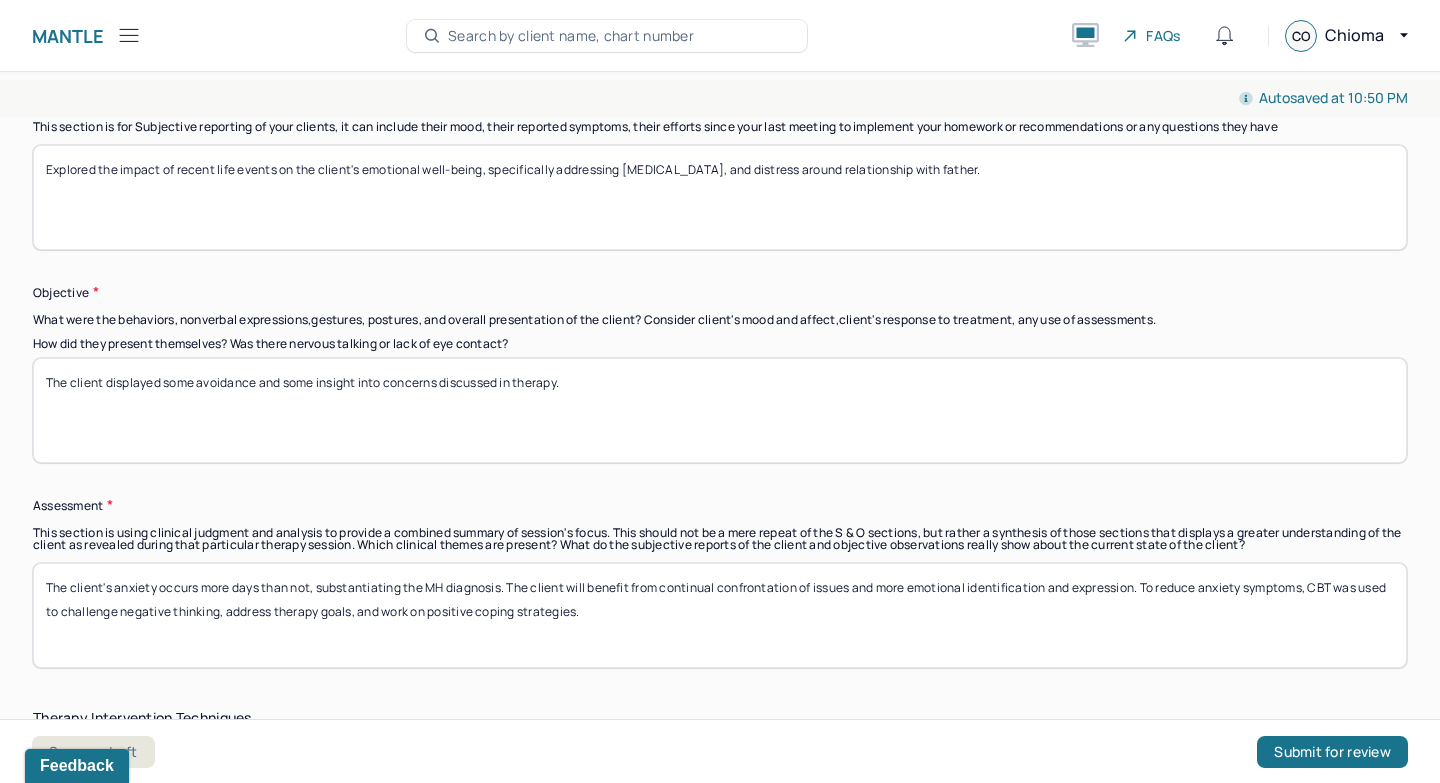 scroll, scrollTop: 1222, scrollLeft: 0, axis: vertical 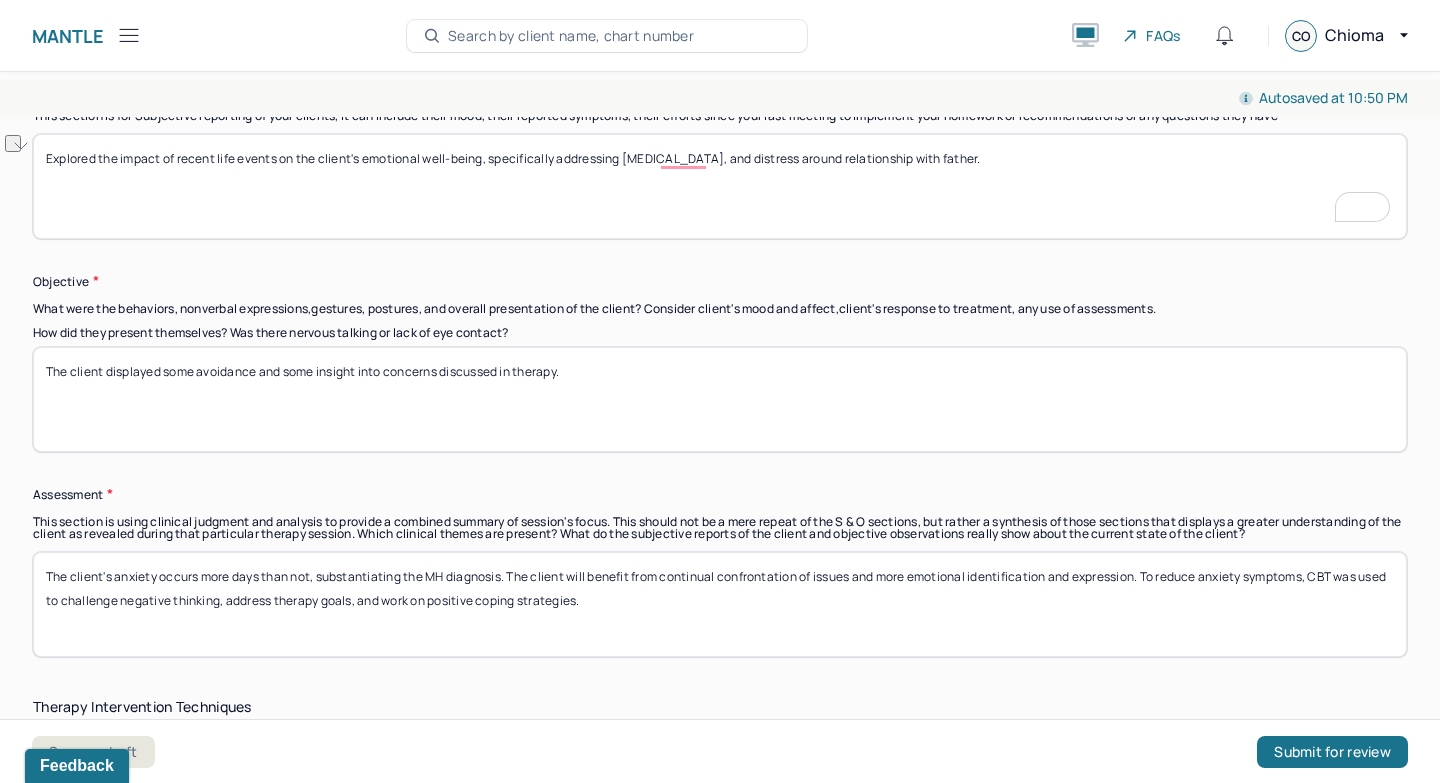 drag, startPoint x: 972, startPoint y: 151, endPoint x: 626, endPoint y: 163, distance: 346.20804 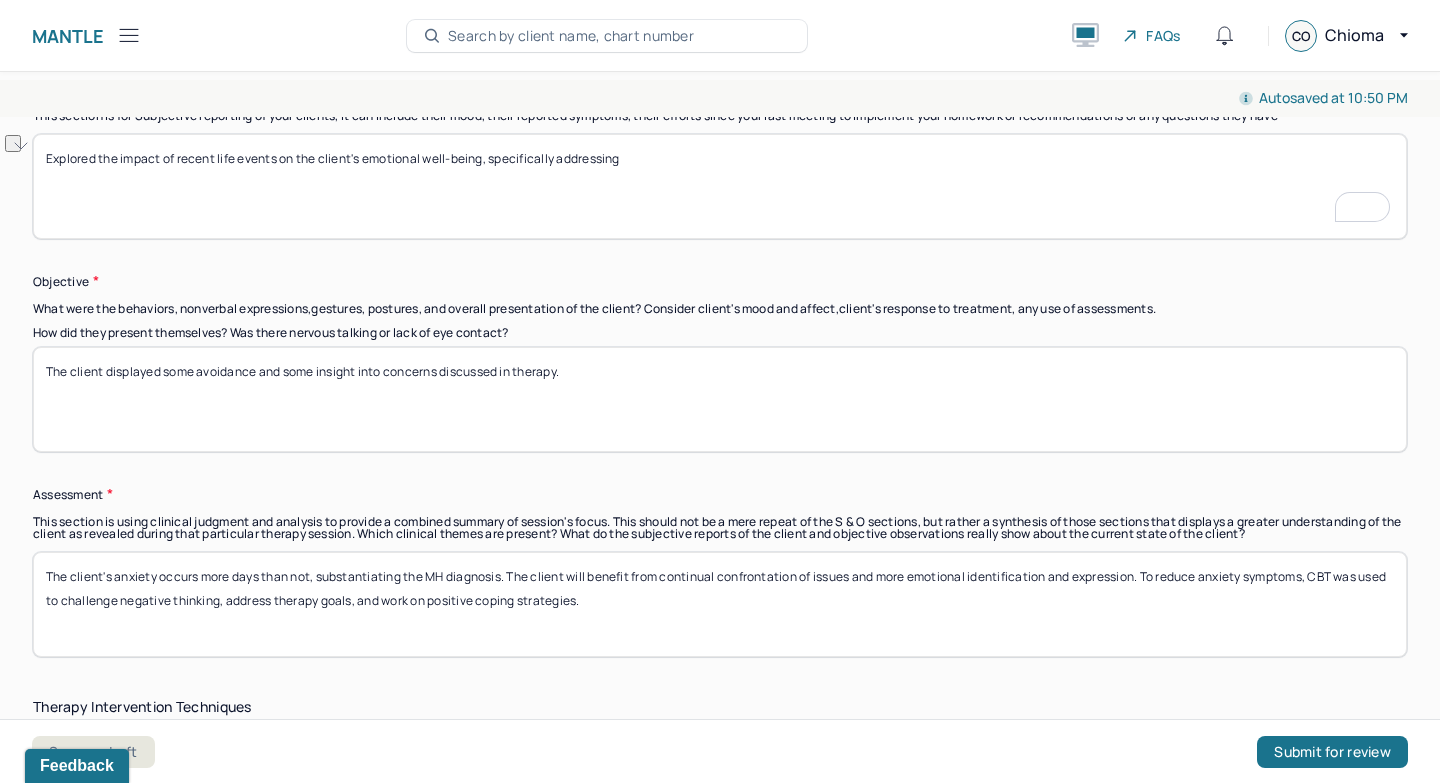 type on "Explored the impact of recent life events on the client's emotional well-being, specifically addressing" 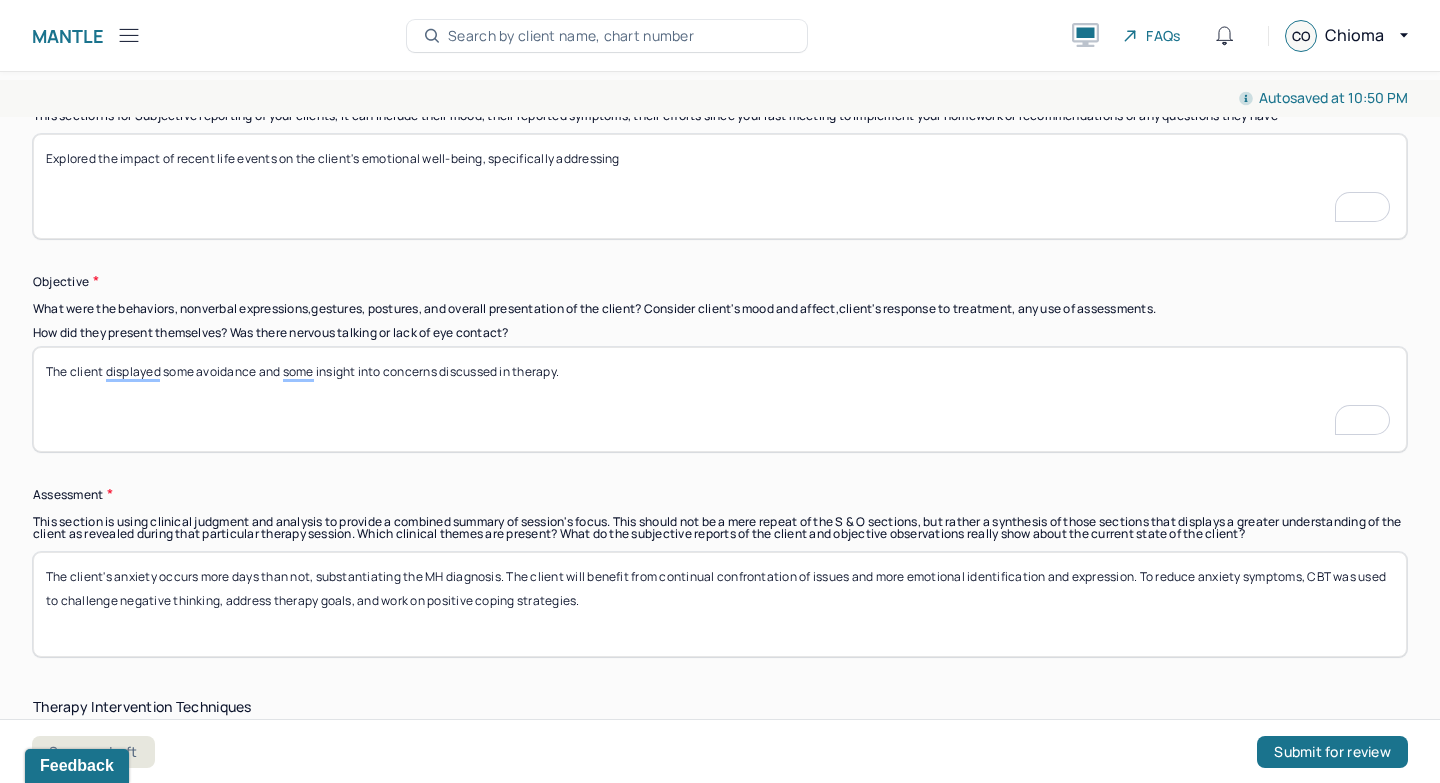 scroll, scrollTop: 1222, scrollLeft: 0, axis: vertical 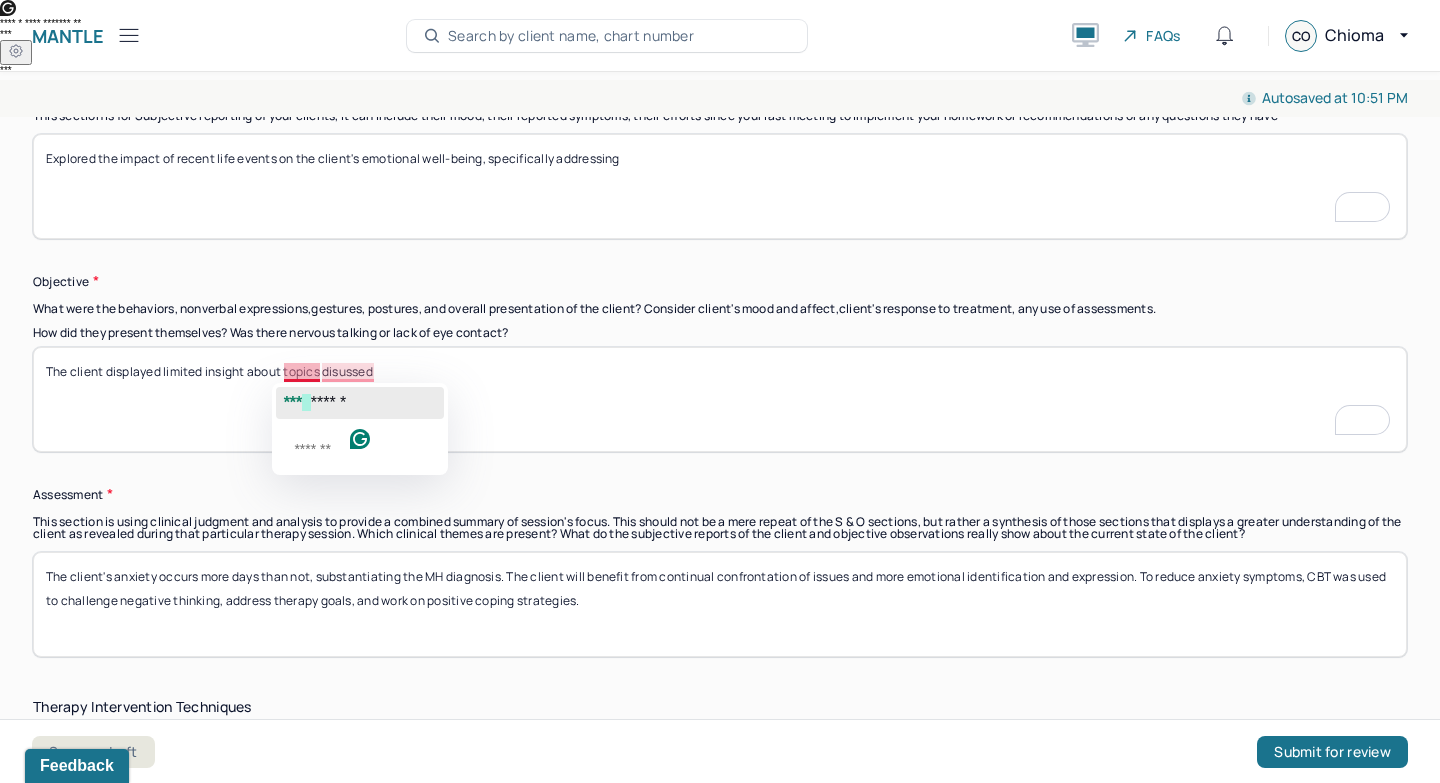 click on "******" 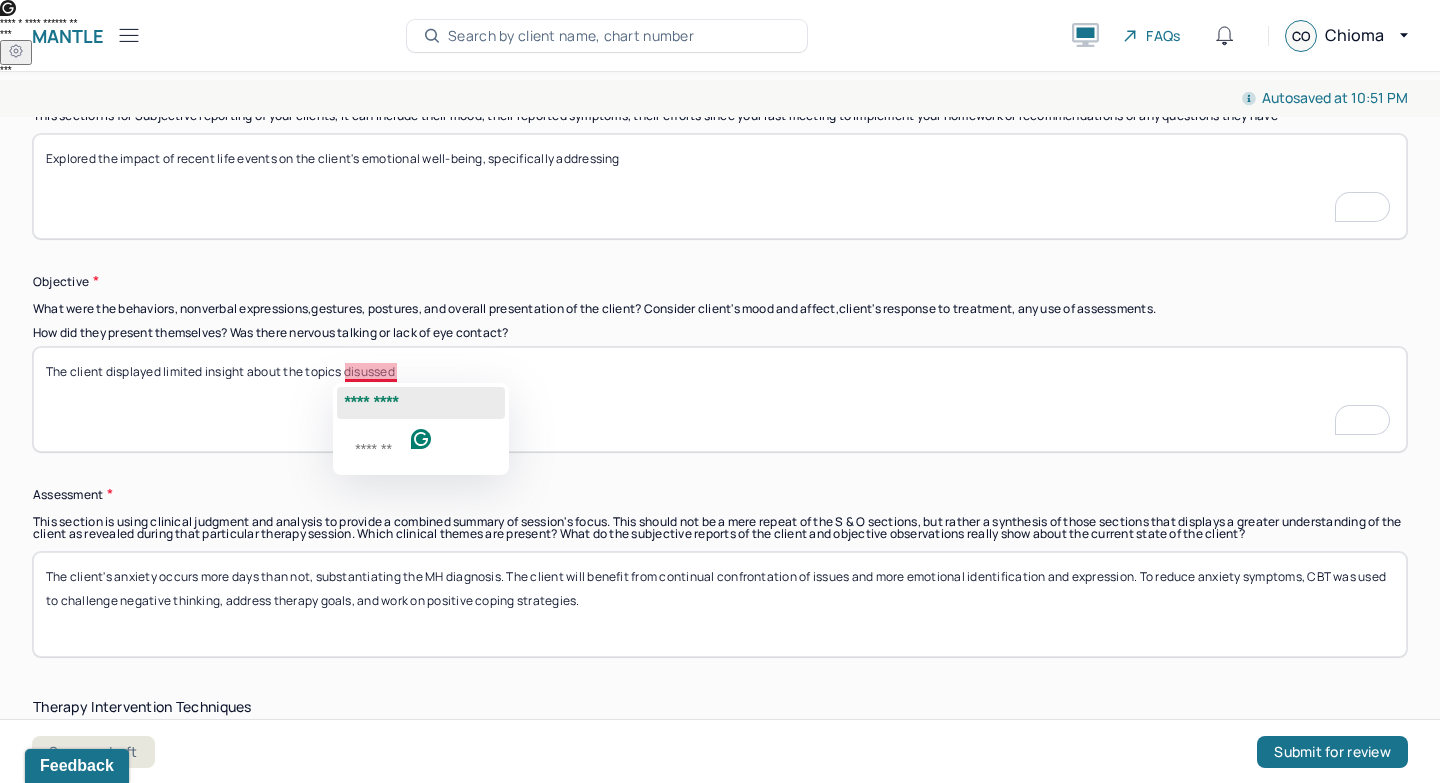 click on "*********" 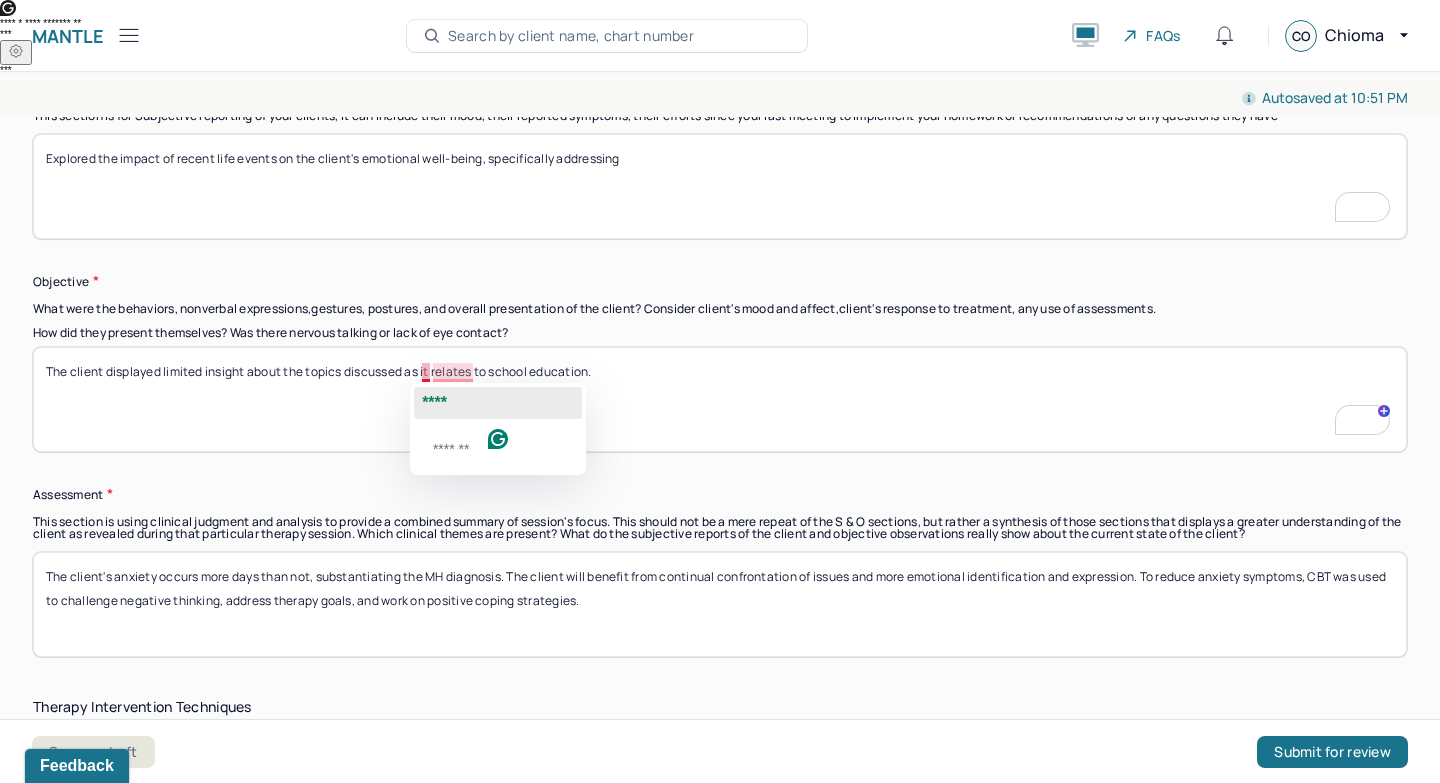 click on "****" 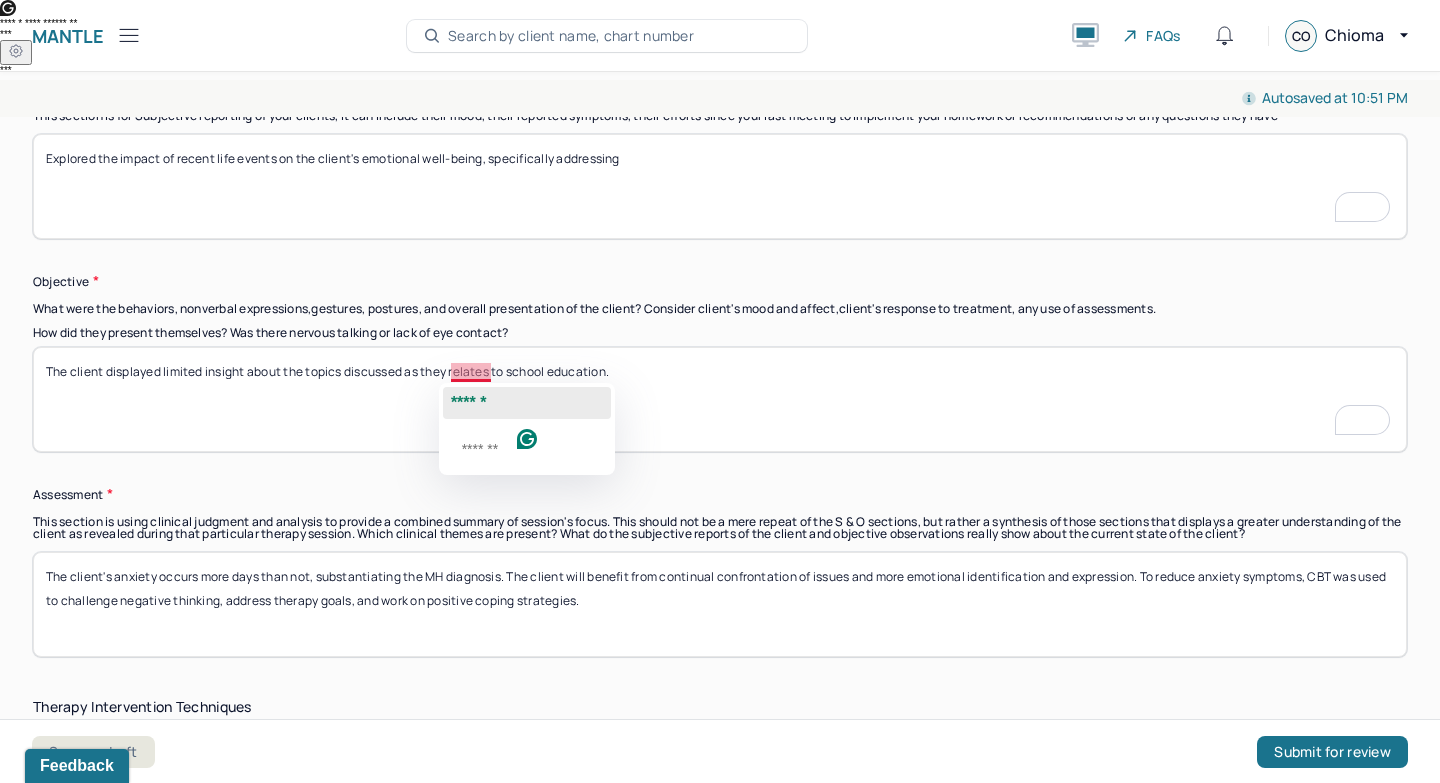 click on "******" 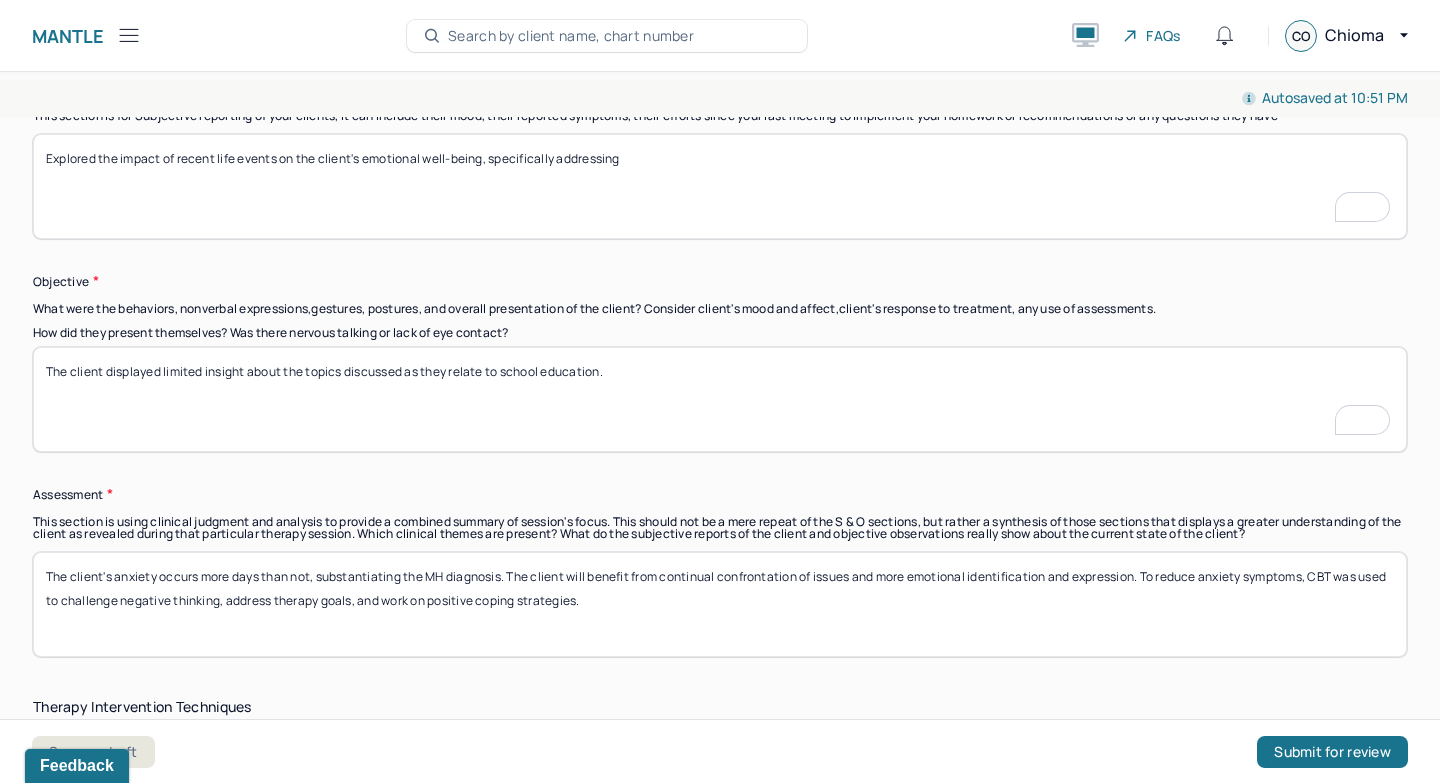 type on "The client displayed limited insight about the topics discussed as they relate to school education." 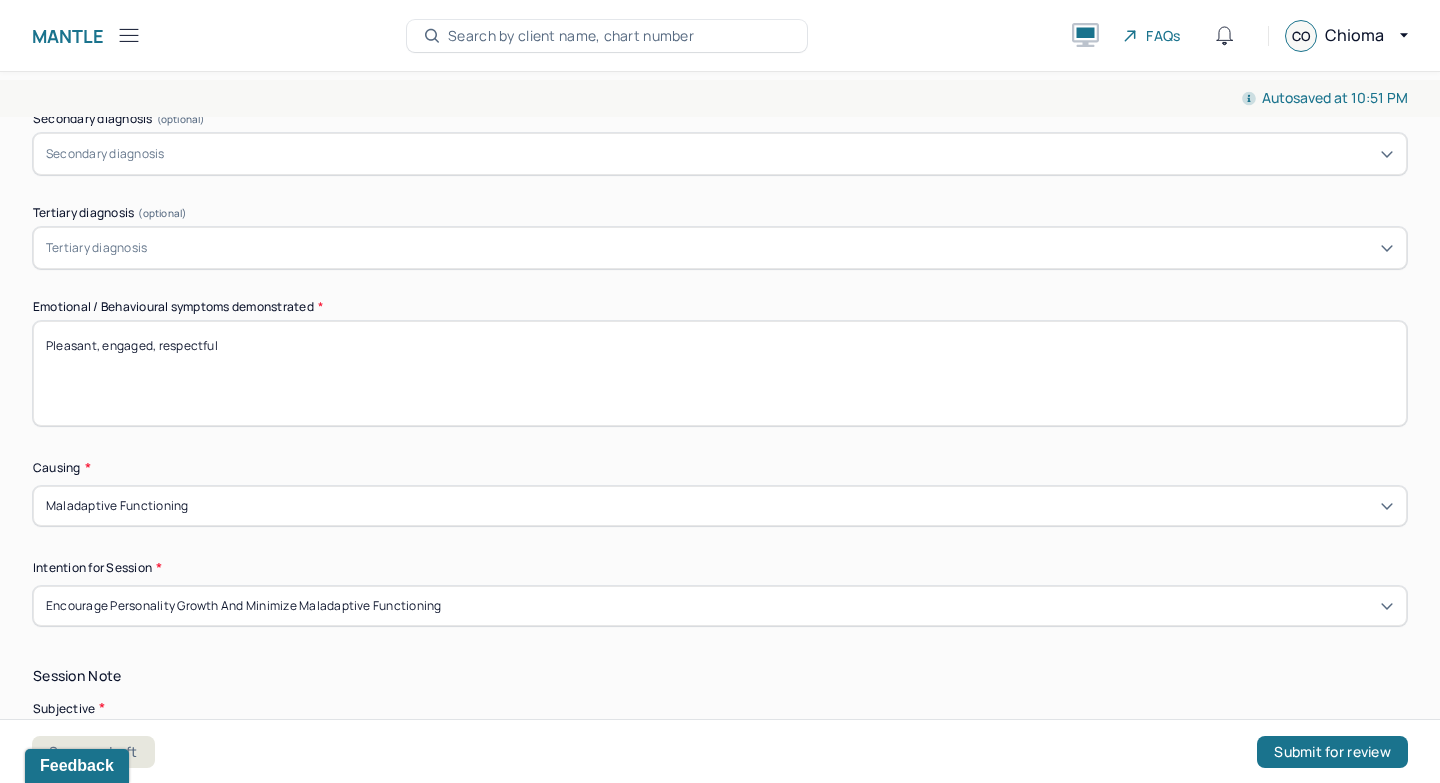 scroll, scrollTop: 605, scrollLeft: 0, axis: vertical 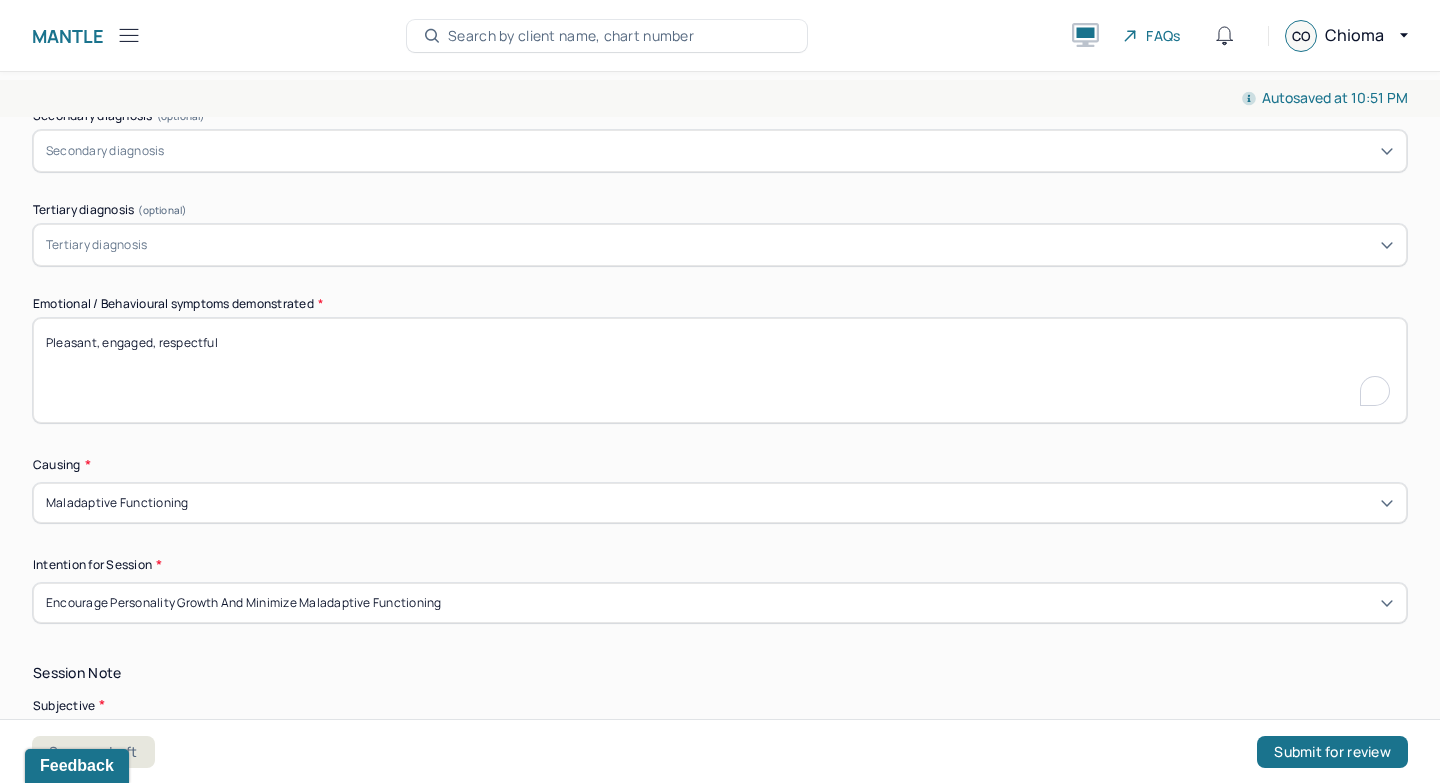 click on "Pleasant, engaged, respectful" at bounding box center (720, 370) 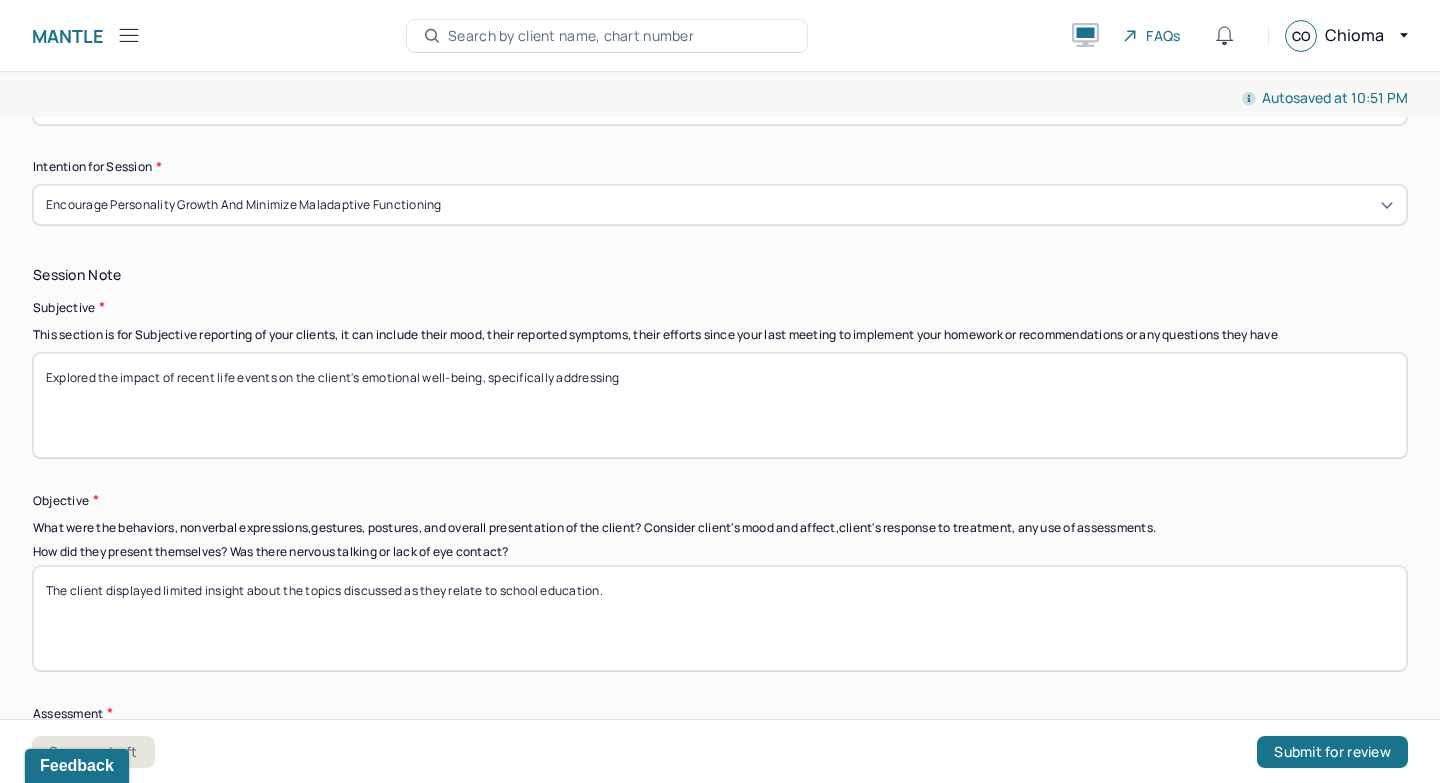 scroll, scrollTop: 1009, scrollLeft: 0, axis: vertical 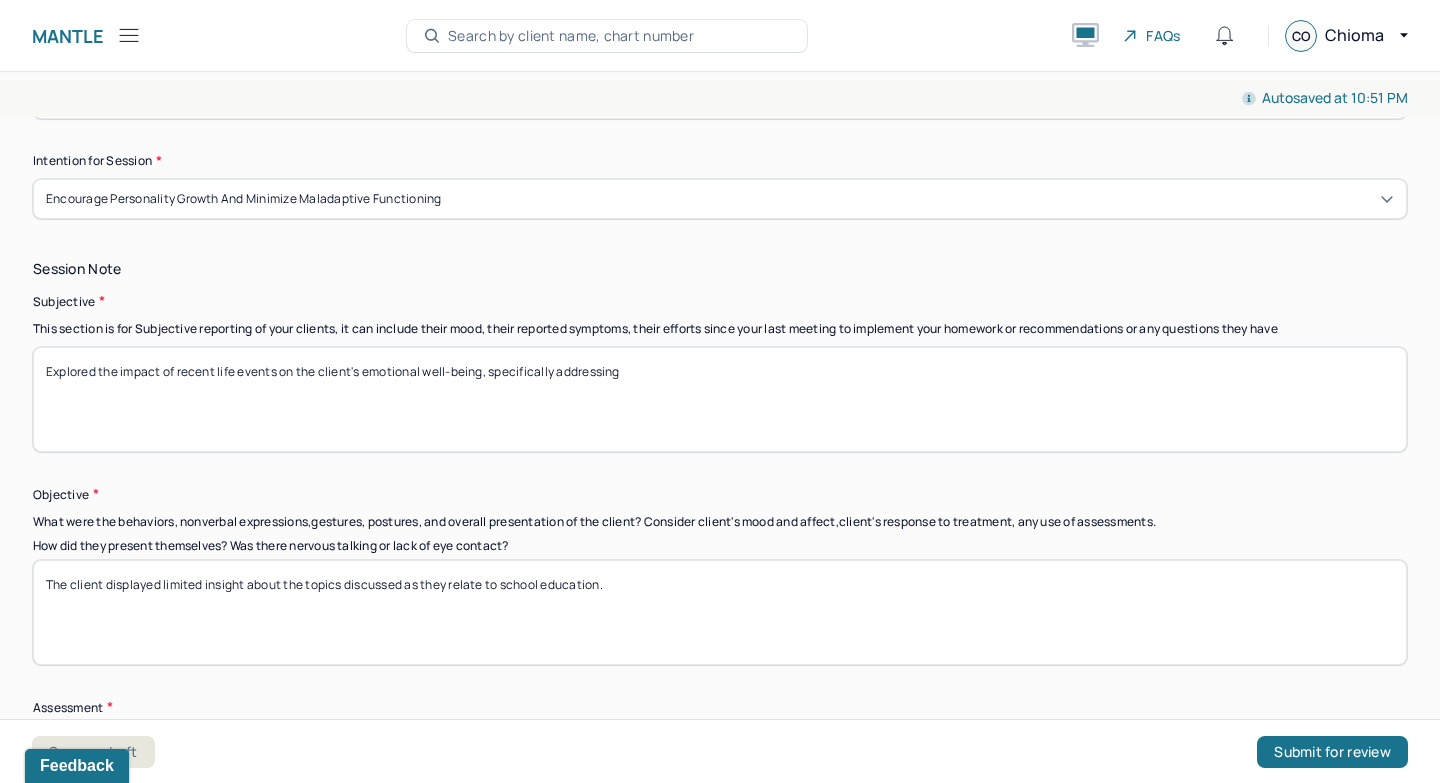 click on "Explored the impact of recent life events on the client's emotional well-being, specifically addressing" at bounding box center [720, 399] 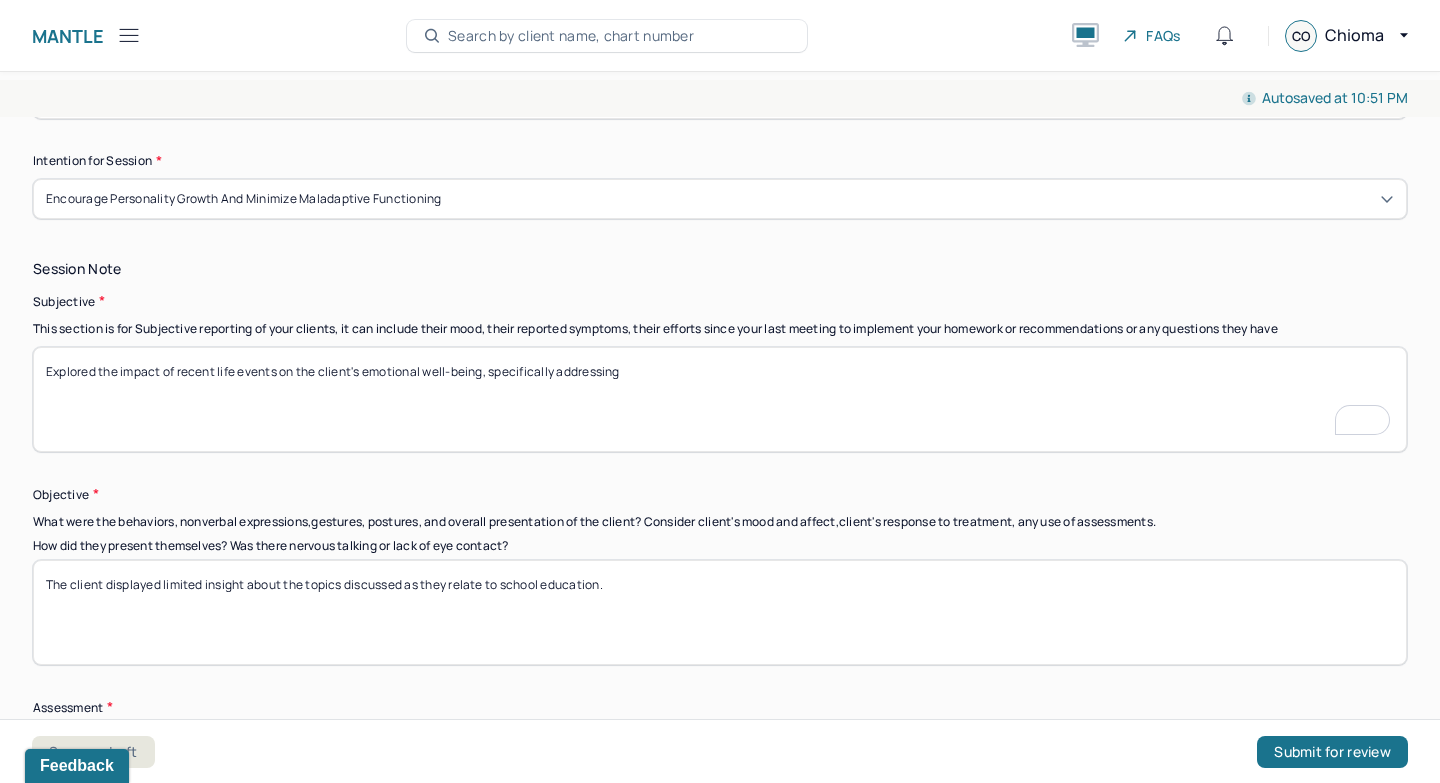 scroll, scrollTop: 1009, scrollLeft: 0, axis: vertical 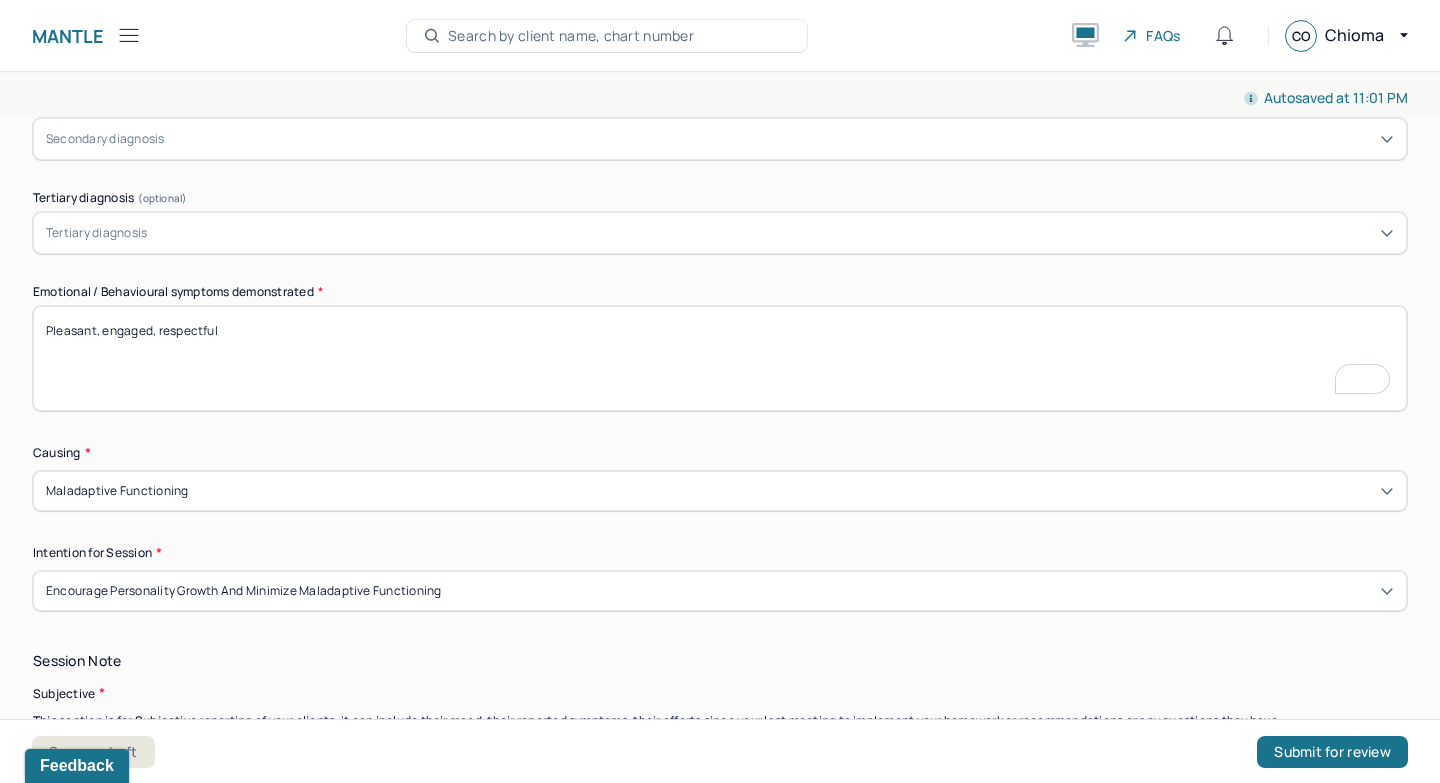 type on "Explored the impact of recent life events on the client's emotional well-being, specifically addressing distress with" 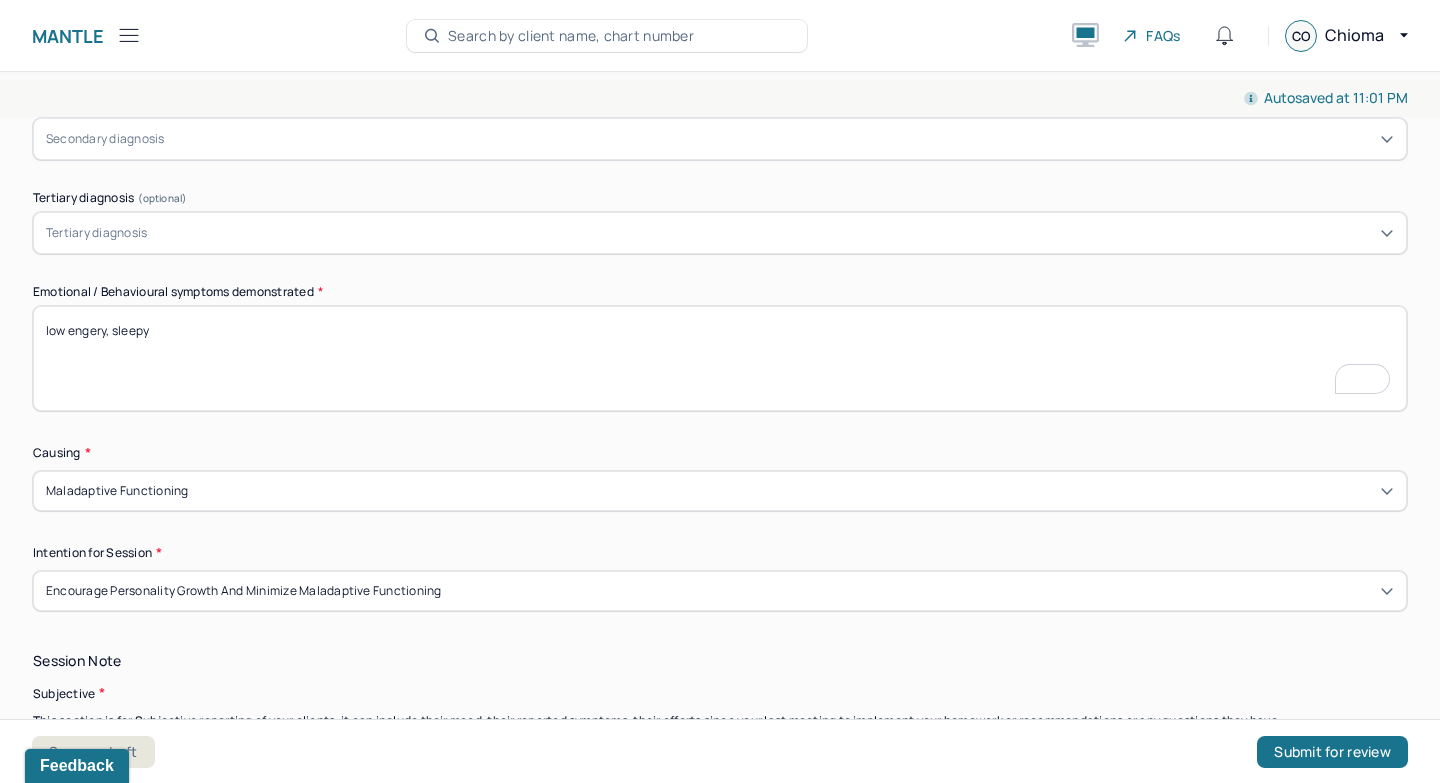 scroll, scrollTop: 743, scrollLeft: 0, axis: vertical 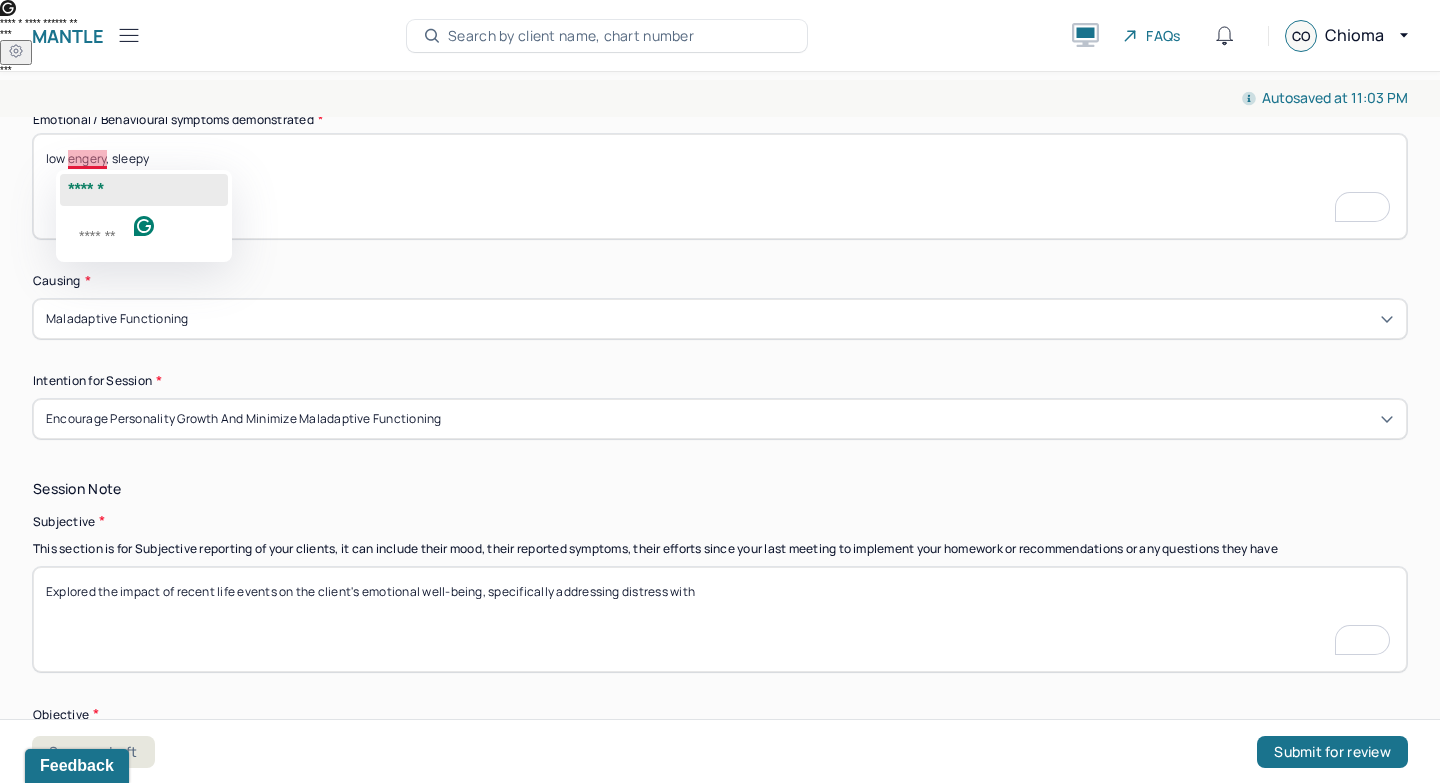 click on "******" 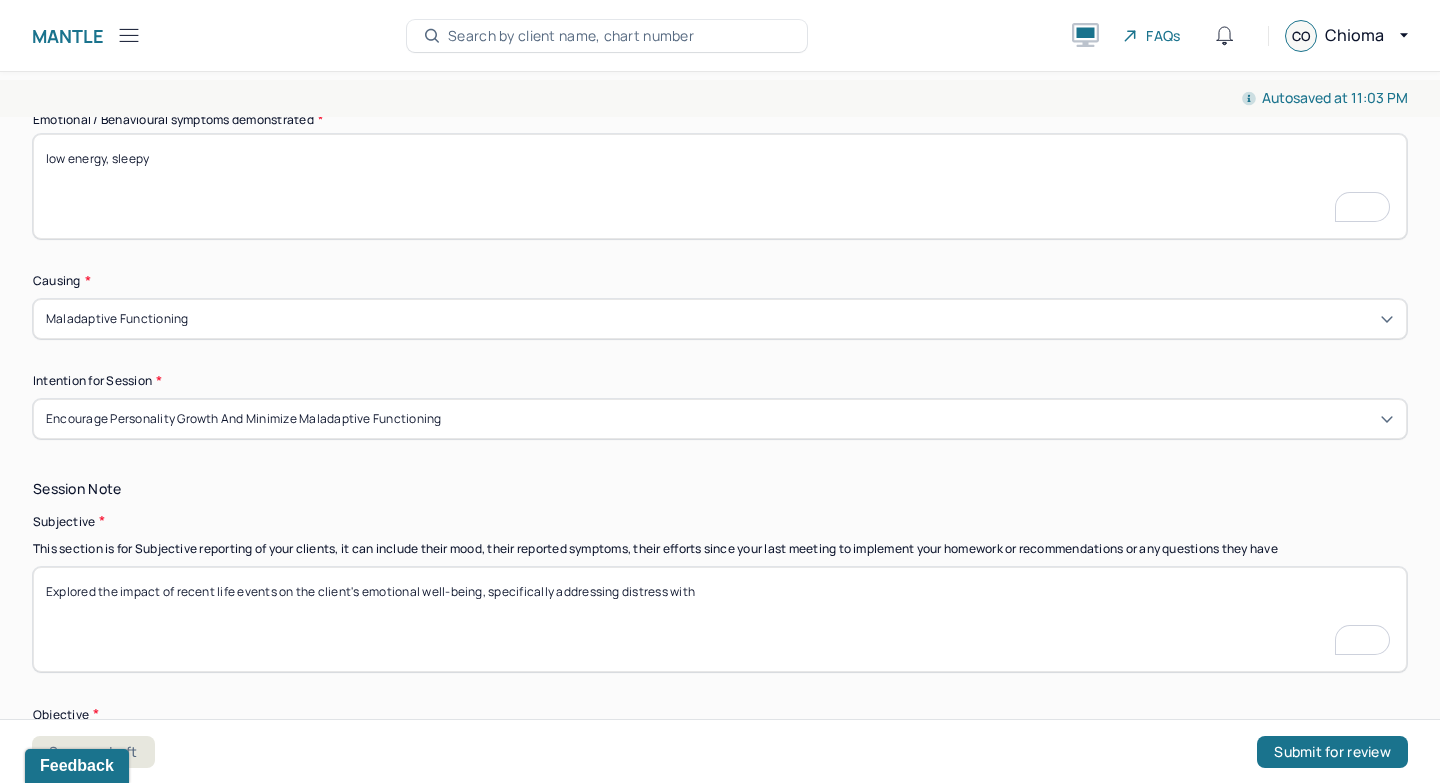 scroll, scrollTop: 1020, scrollLeft: 0, axis: vertical 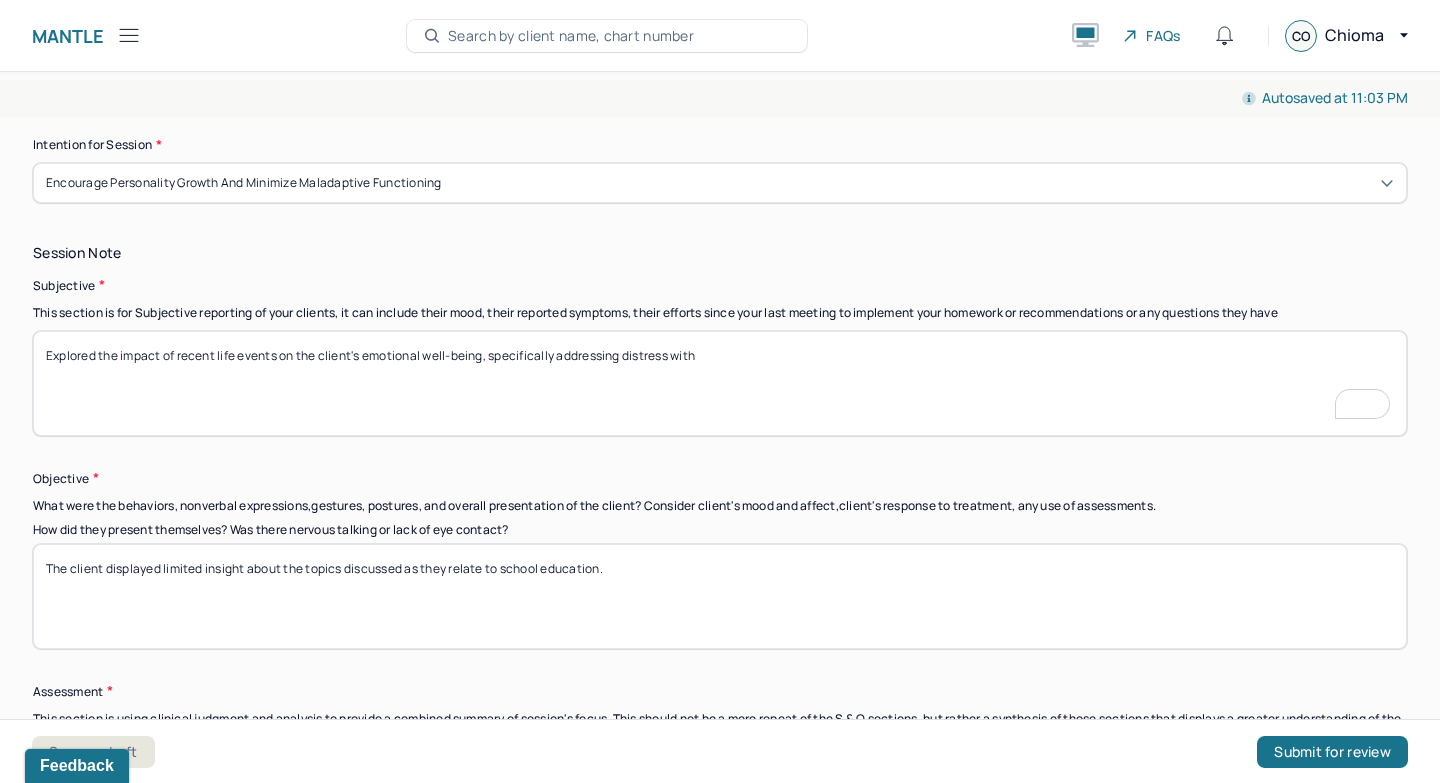 type on "low energy, sleepy" 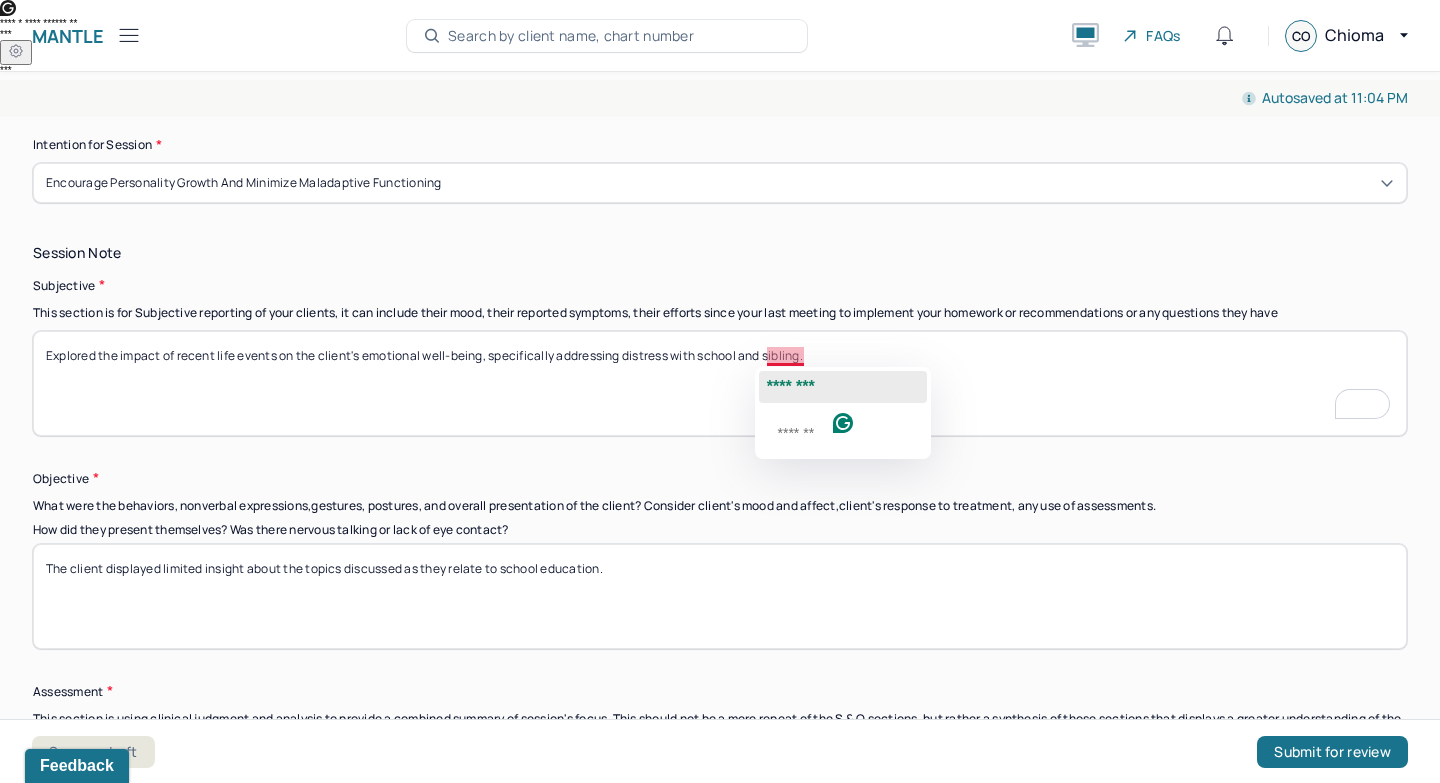 click on "********" 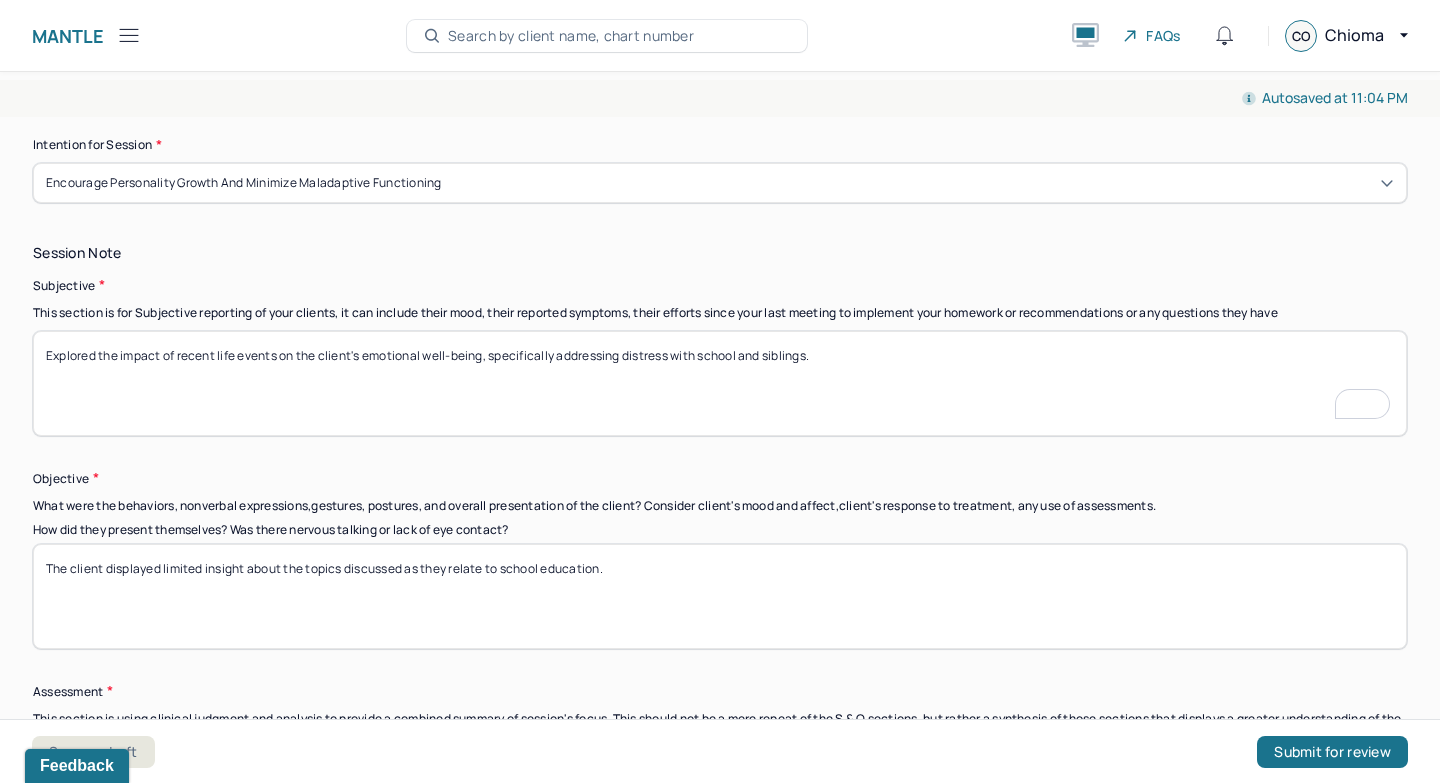 scroll, scrollTop: 1269, scrollLeft: 0, axis: vertical 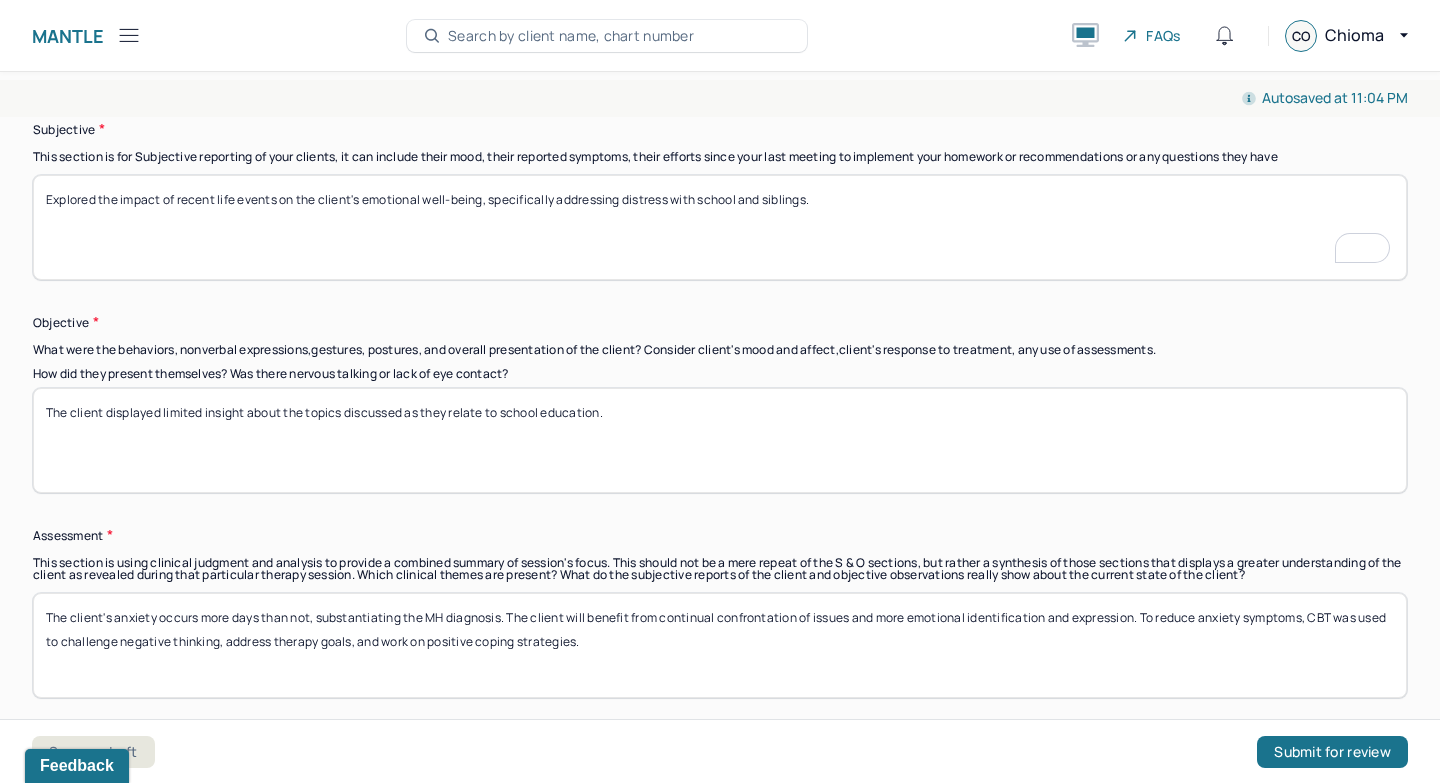 type on "Explored the impact of recent life events on the client's emotional well-being, specifically addressing distress with school and siblings." 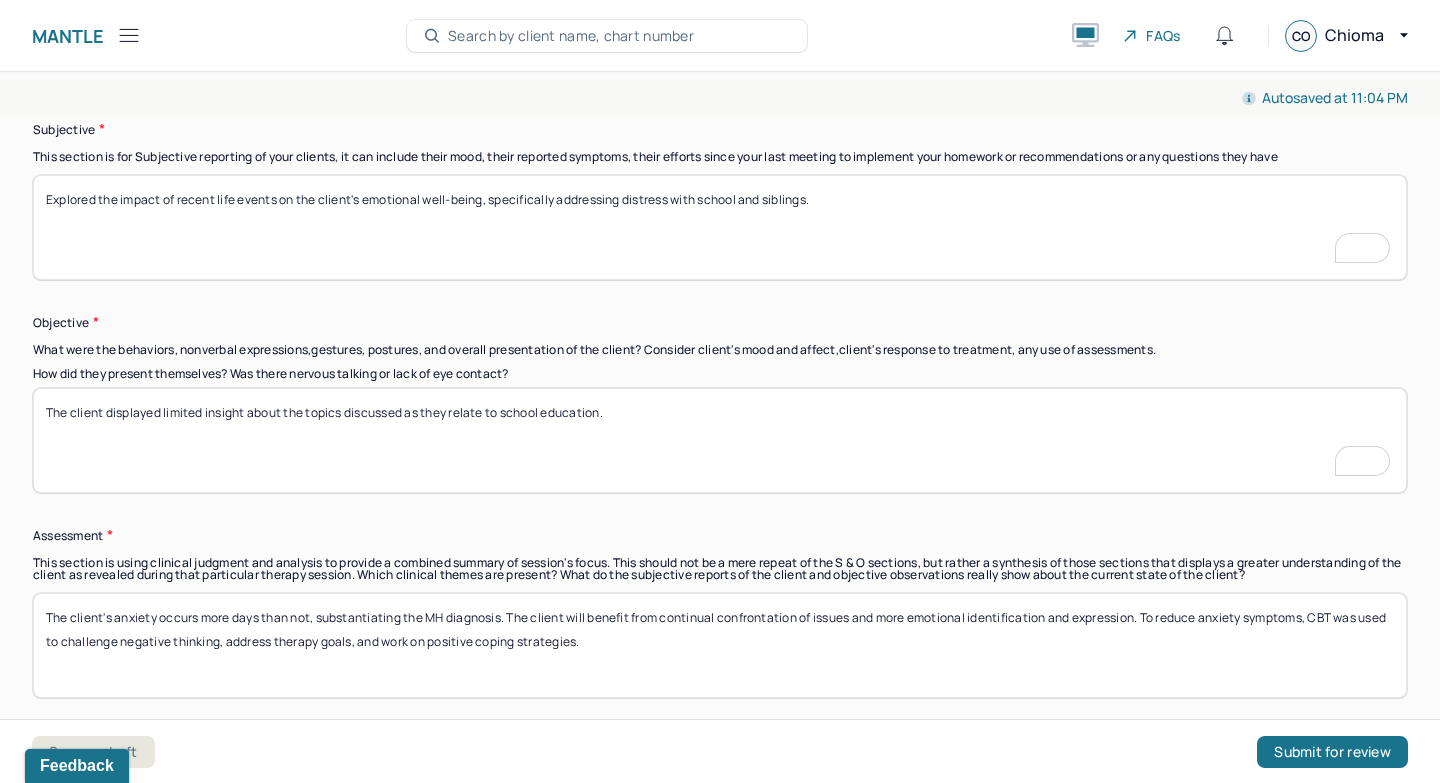 scroll, scrollTop: 1522, scrollLeft: 0, axis: vertical 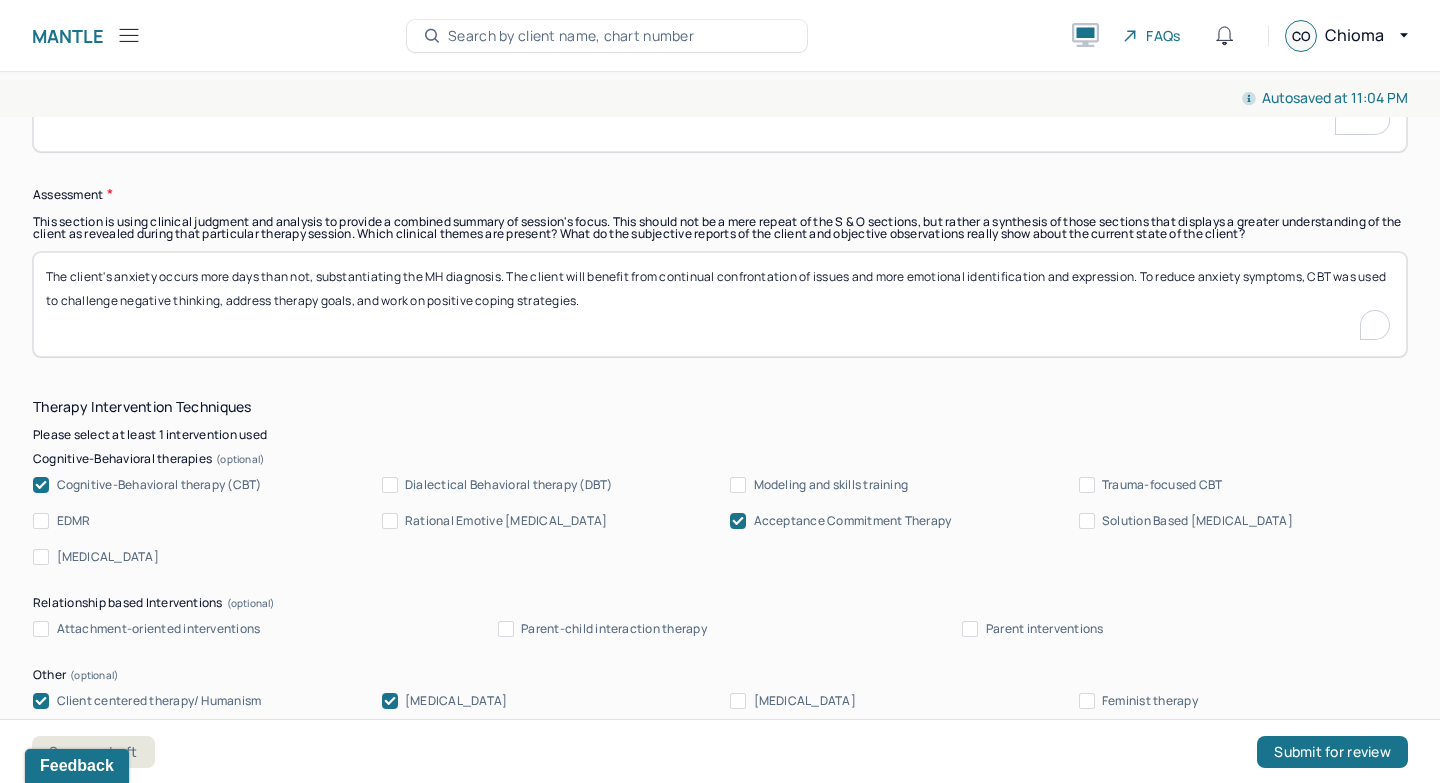 click on "The client's anxiety occurs more days than not, substantiating the MH diagnosis. The client will benefit from continual confrontation of issues and more emotional identification and expression. To reduce anxiety symptoms, CBT was used to challenge negative thinking, address therapy goals, and work on positive coping strategies." at bounding box center [720, 304] 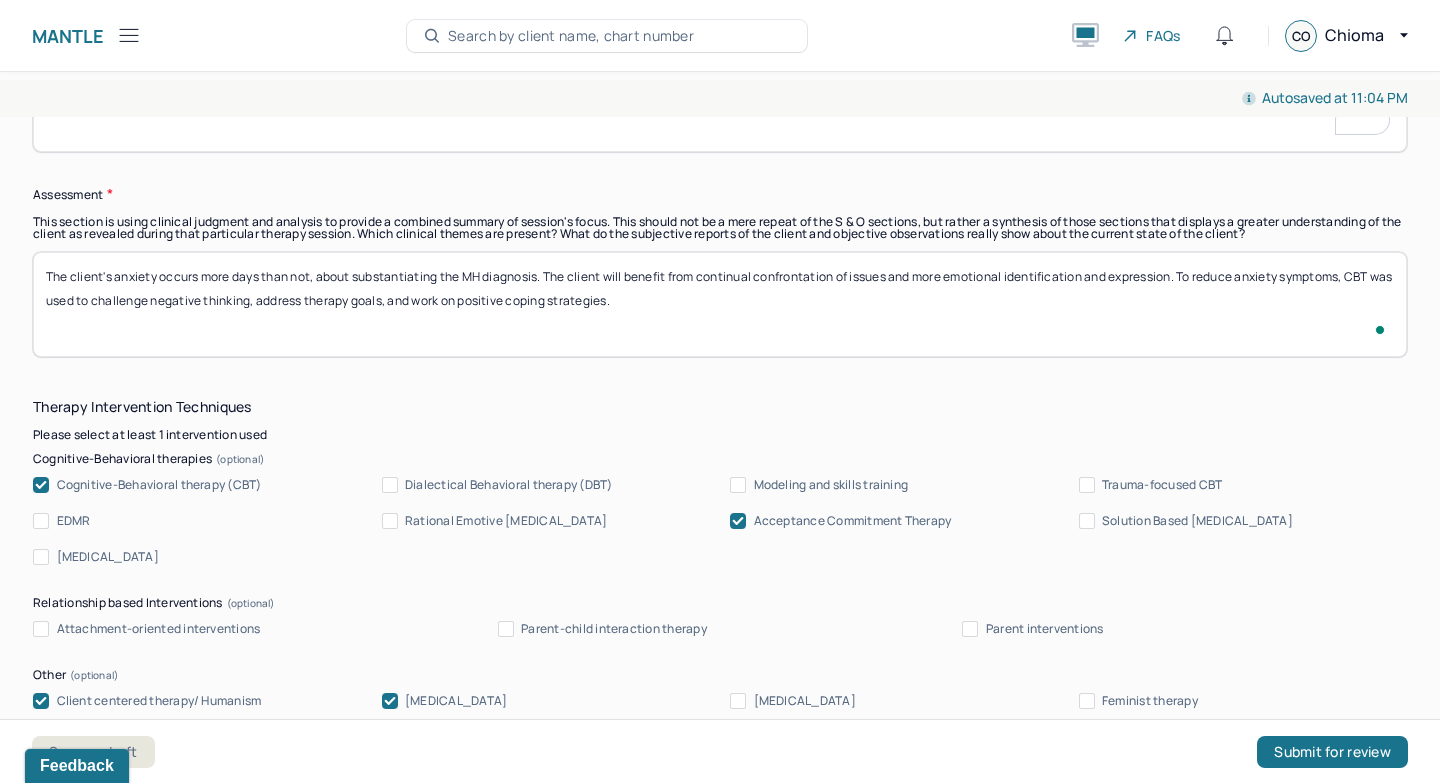 scroll, scrollTop: 1522, scrollLeft: 0, axis: vertical 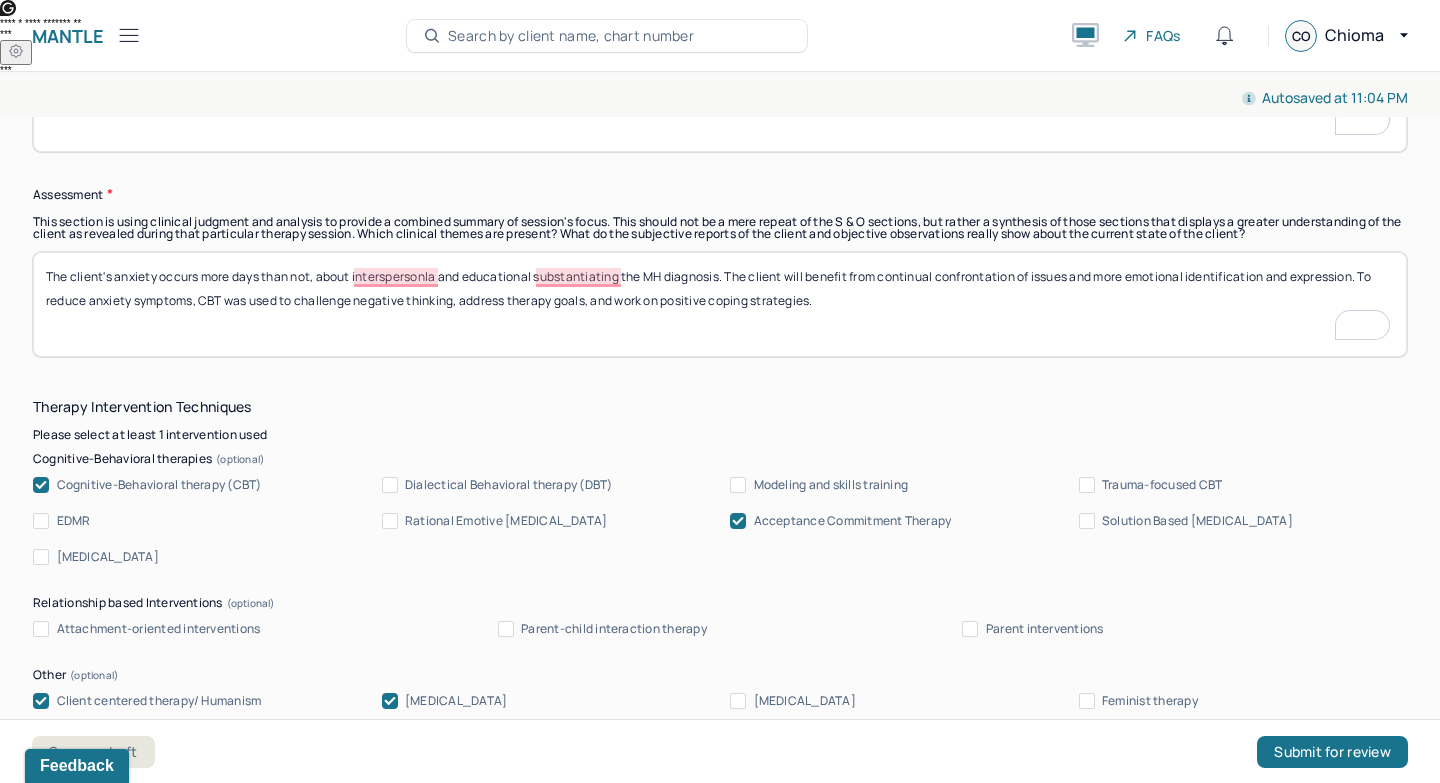 click on "The client's anxiety occurs more days than not, substantiating the MH diagnosis. The client will benefit from continual confrontation of issues and more emotional identification and expression. To reduce anxiety symptoms, CBT was used to challenge negative thinking, address therapy goals, and work on positive coping strategies." at bounding box center (720, 304) 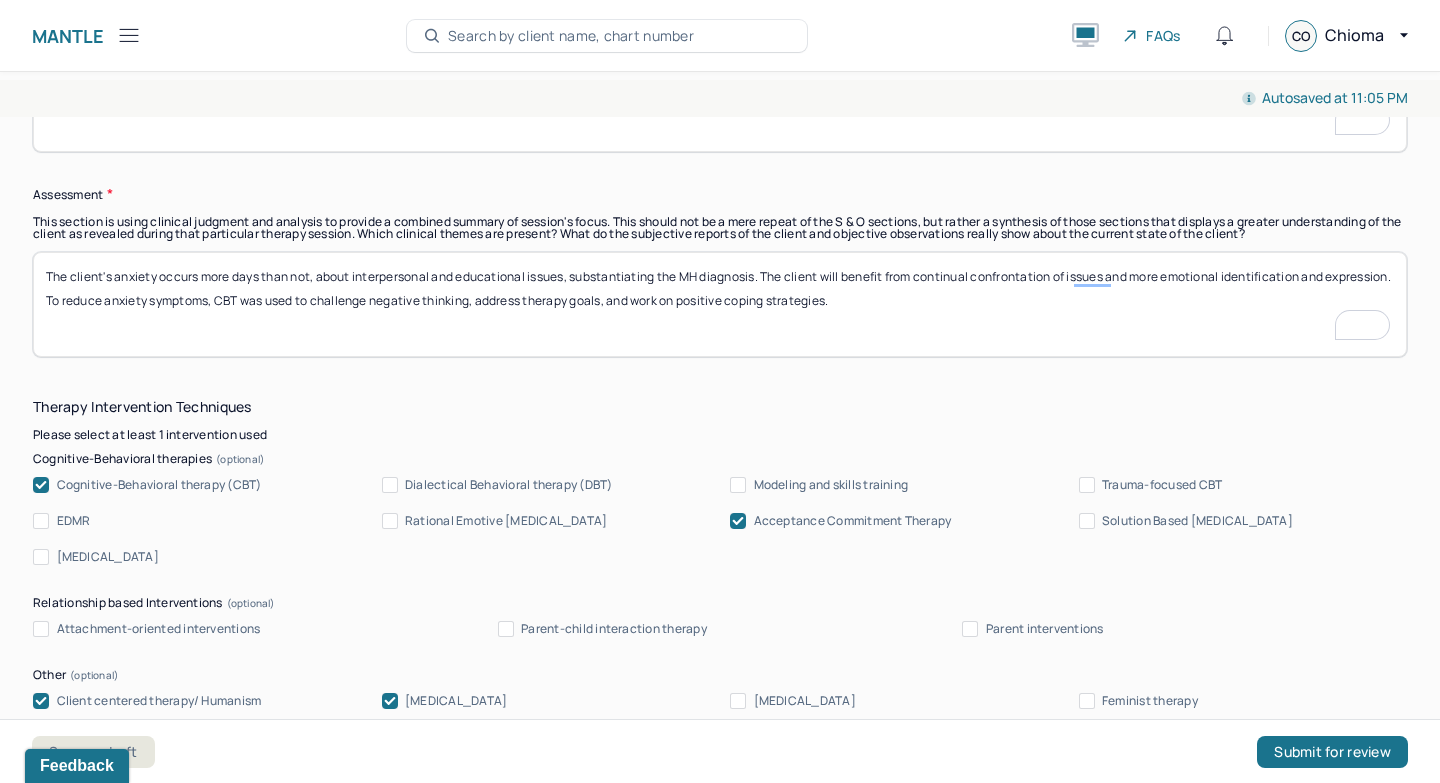 scroll, scrollTop: 1816, scrollLeft: 0, axis: vertical 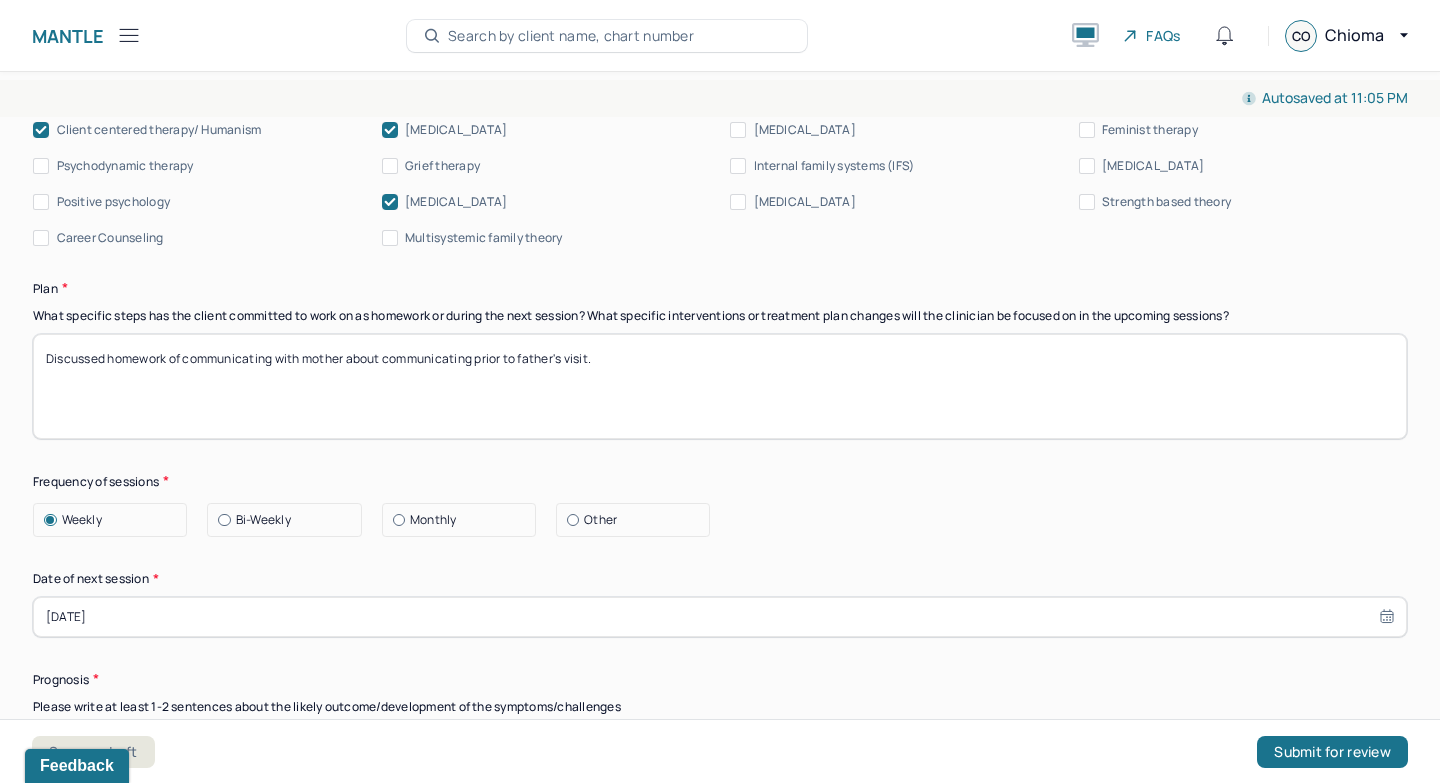 type on "The client's anxiety occurs more days than not, about interpersonal and educational issues, substantiating the MH diagnosis. The client will benefit from continual confrontation of issues and more emotional identification and expression. To reduce anxiety symptoms, CBT was used to challenge negative thinking, address therapy goals, and work on positive coping strategies." 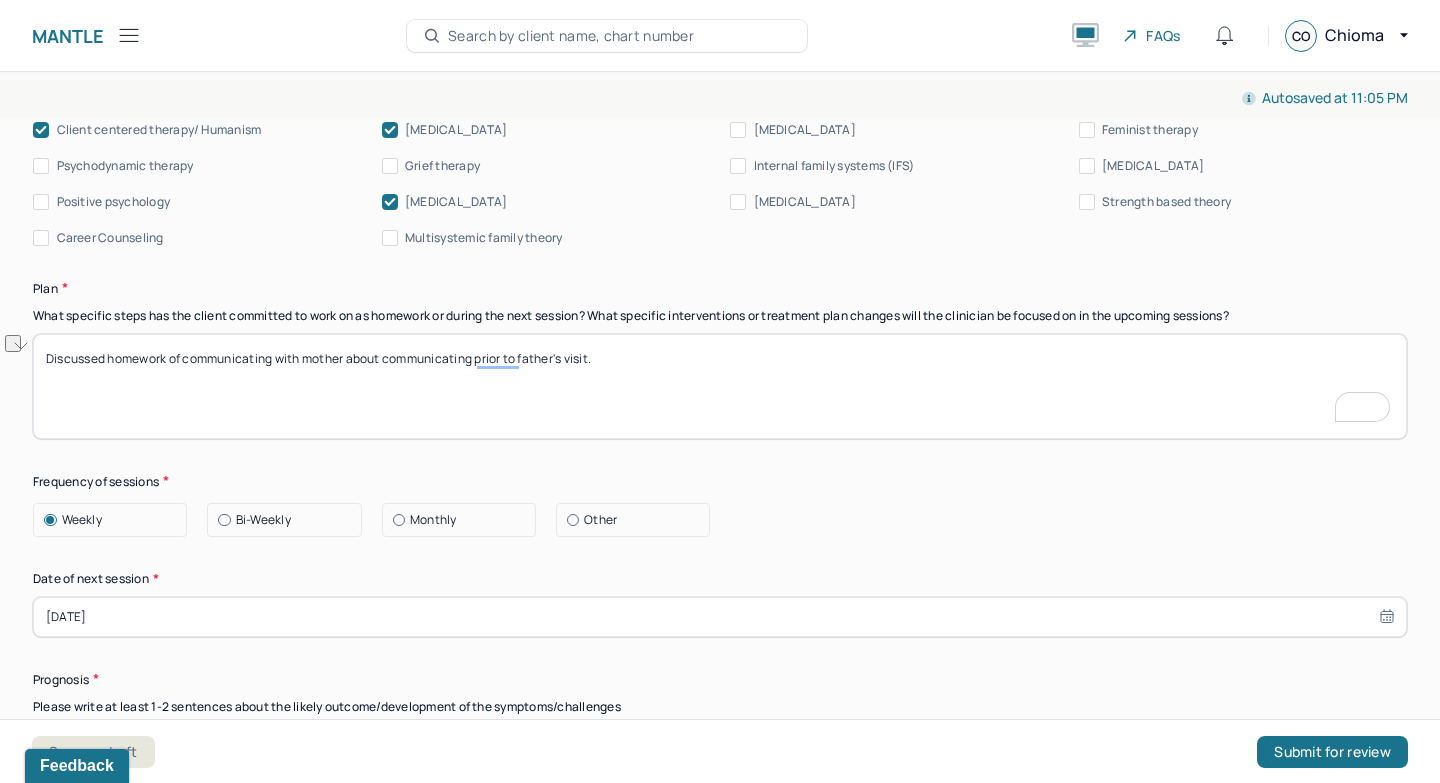 drag, startPoint x: 630, startPoint y: 358, endPoint x: 297, endPoint y: 360, distance: 333.006 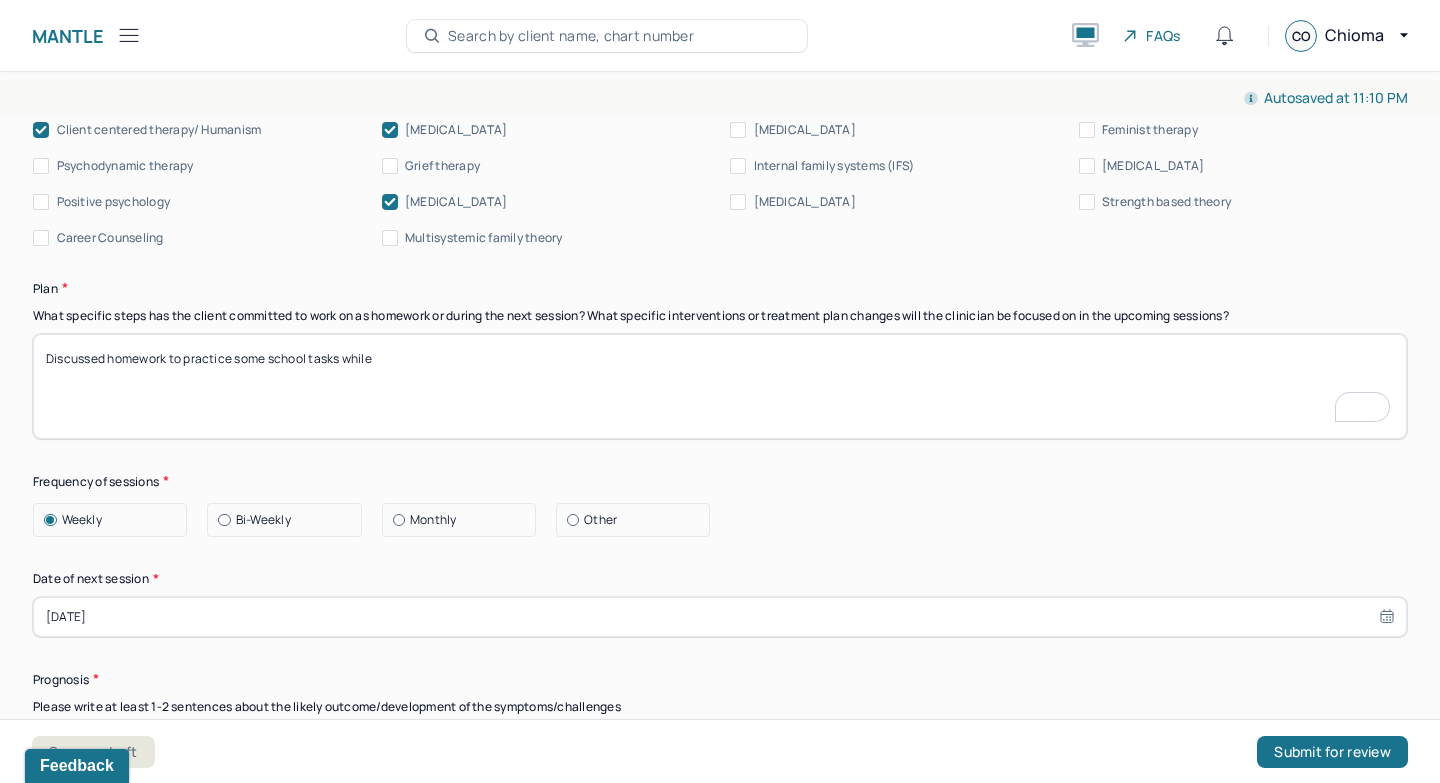 type on "Discussed homework to practice some school tasks while" 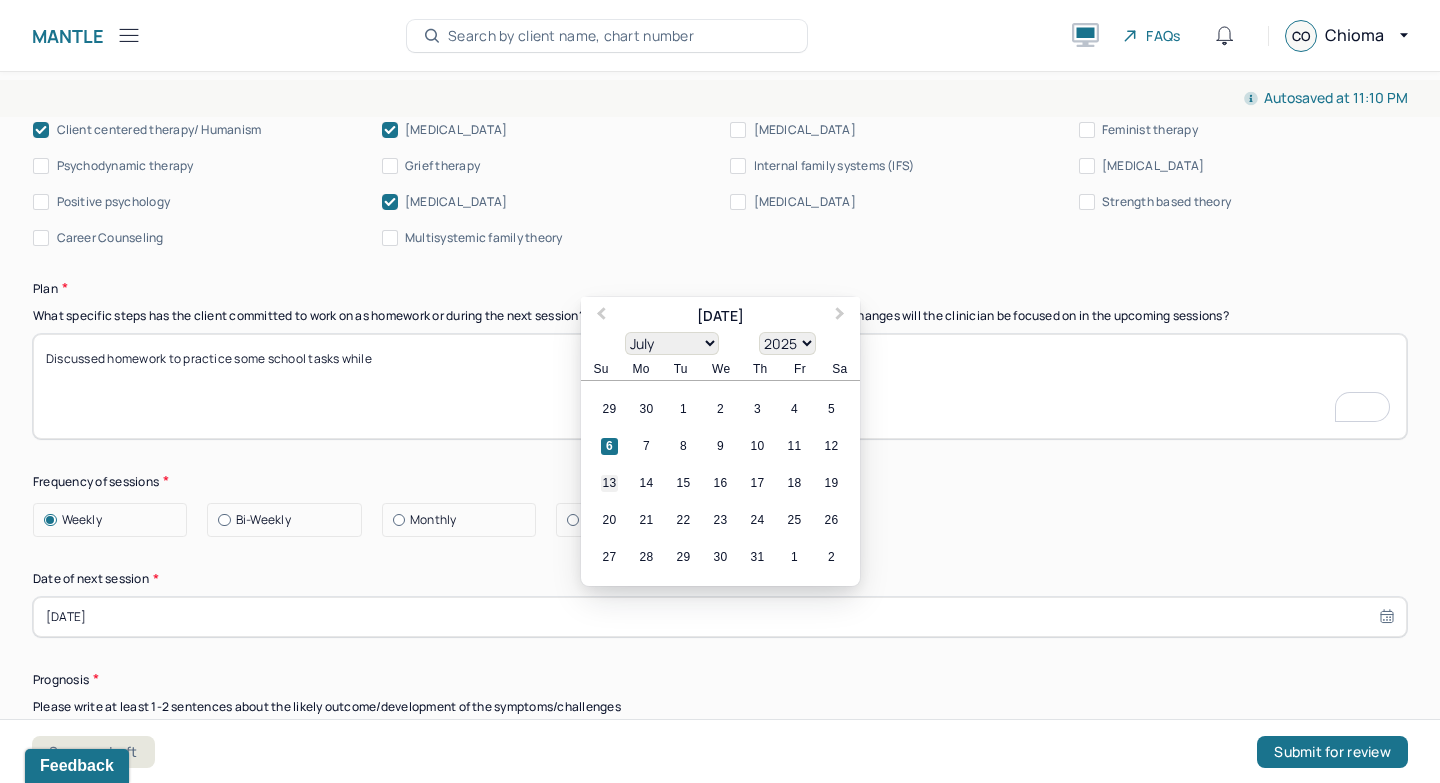 click on "13" at bounding box center (609, 483) 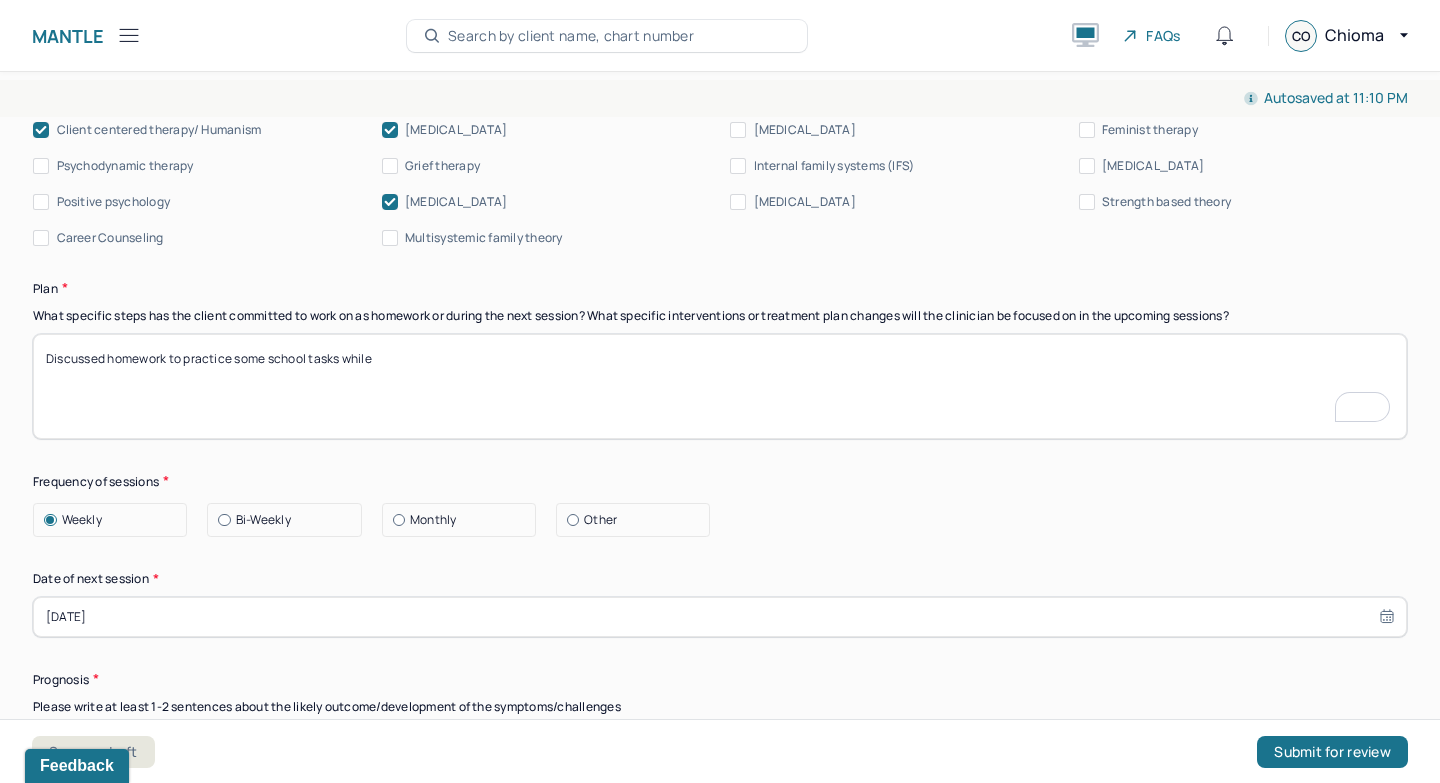 click on "Discussed homework to practice some school tasks while" at bounding box center (720, 386) 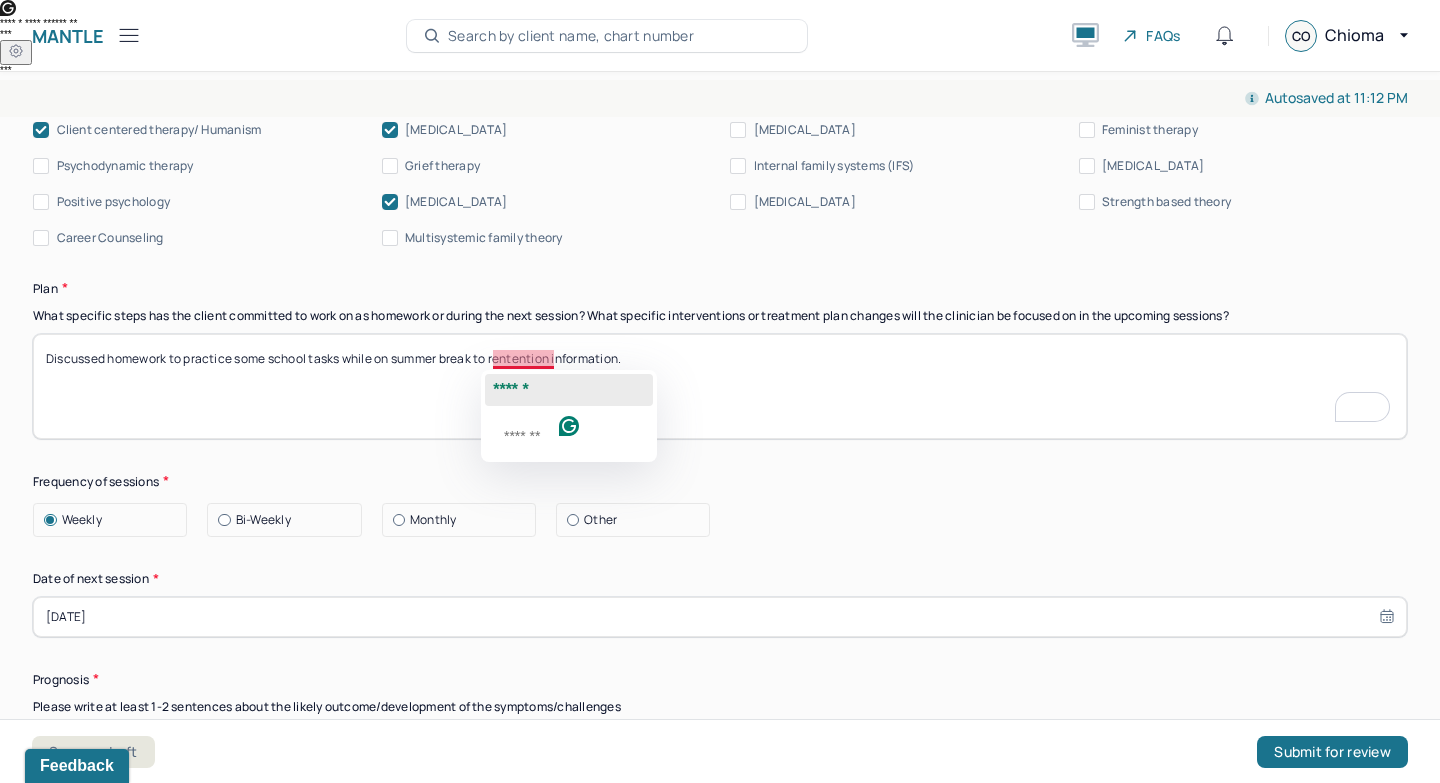 click on "******" 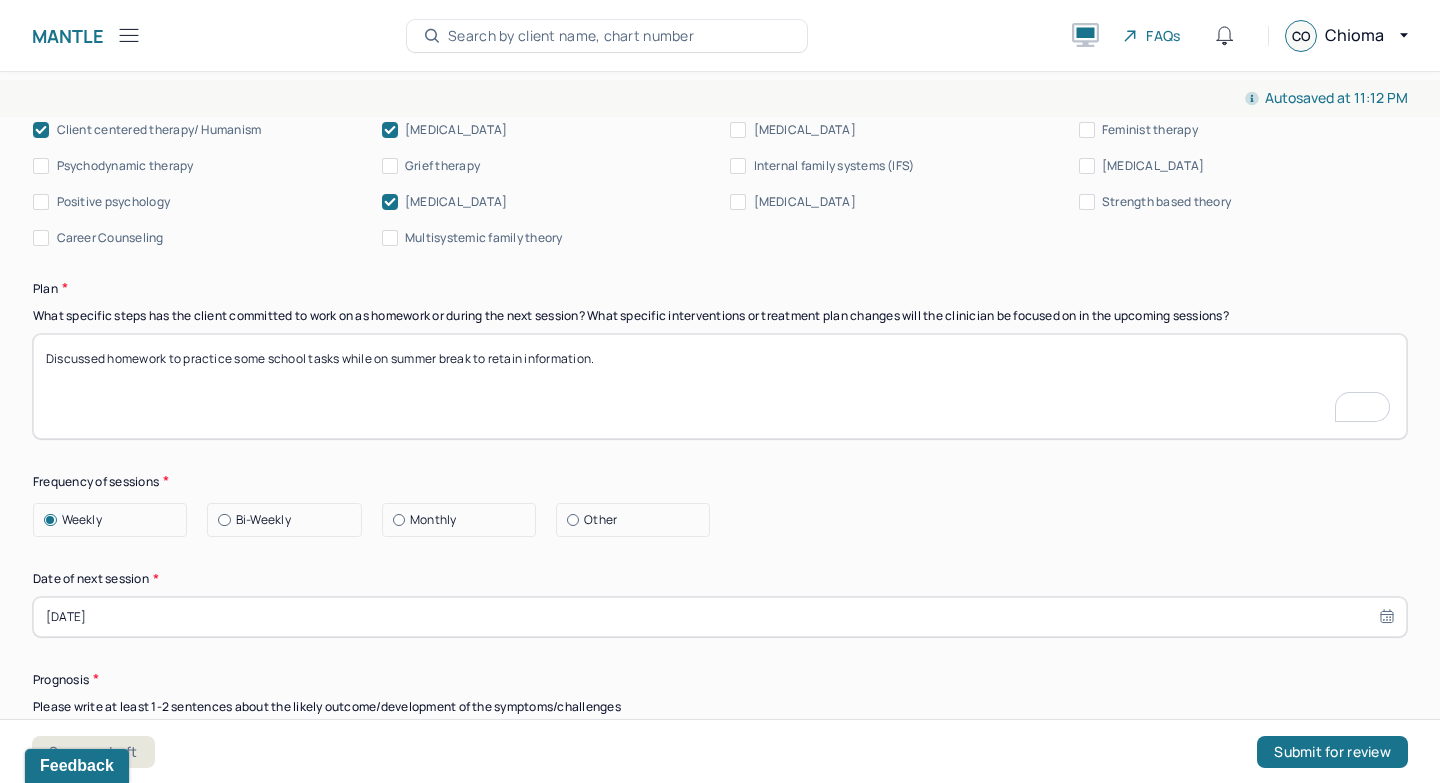 scroll, scrollTop: 2250, scrollLeft: 0, axis: vertical 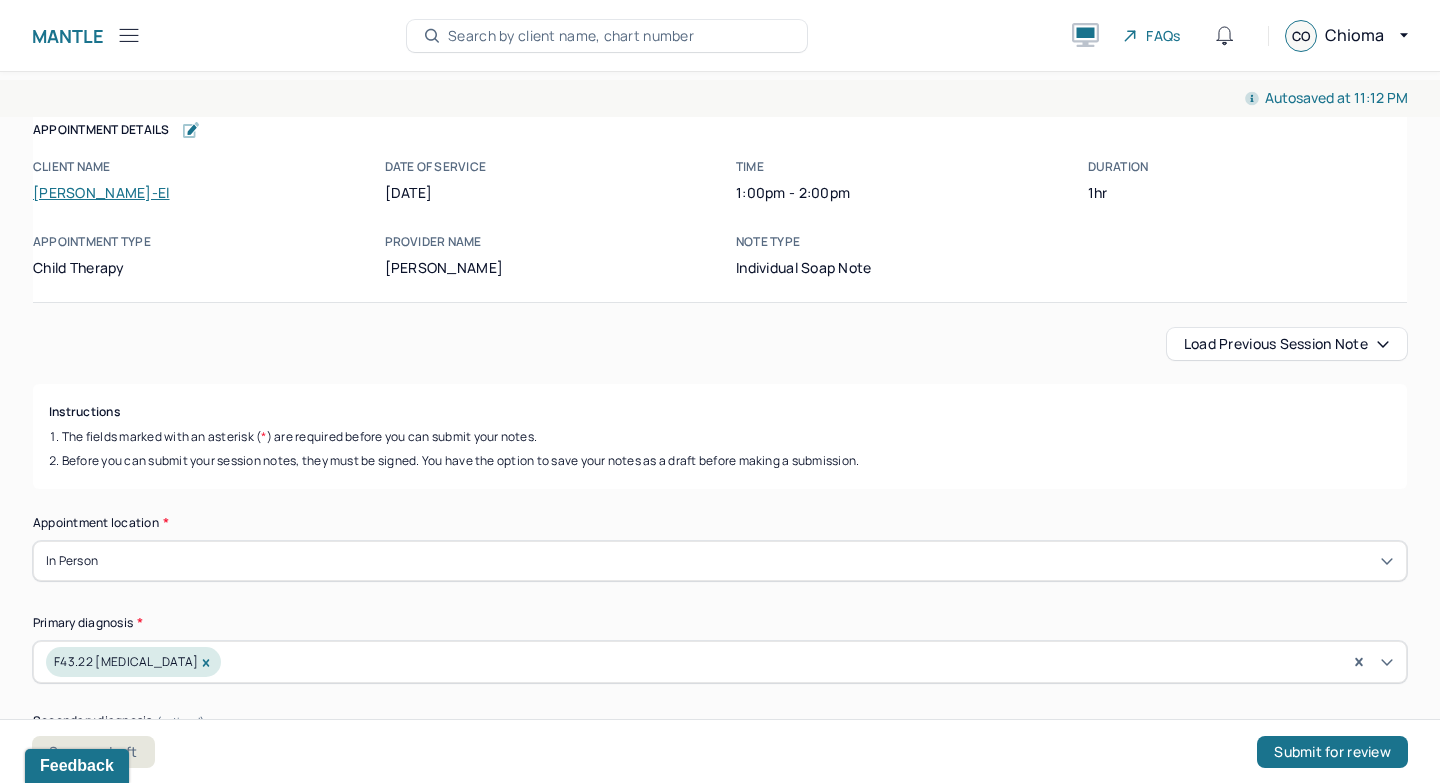 type on "Discussed homework to practice some school tasks while on summer break to retain information." 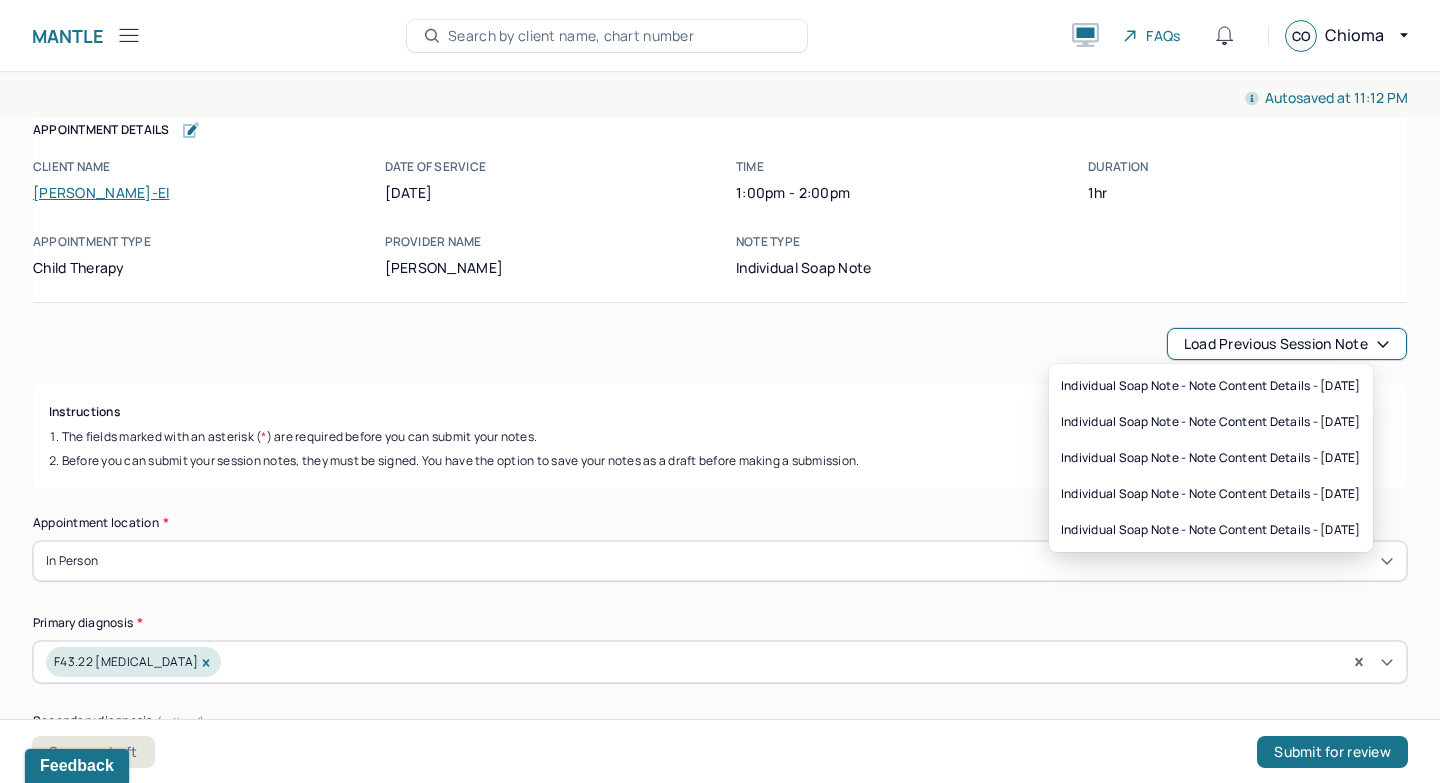 click on "Load previous session note" at bounding box center [1287, 344] 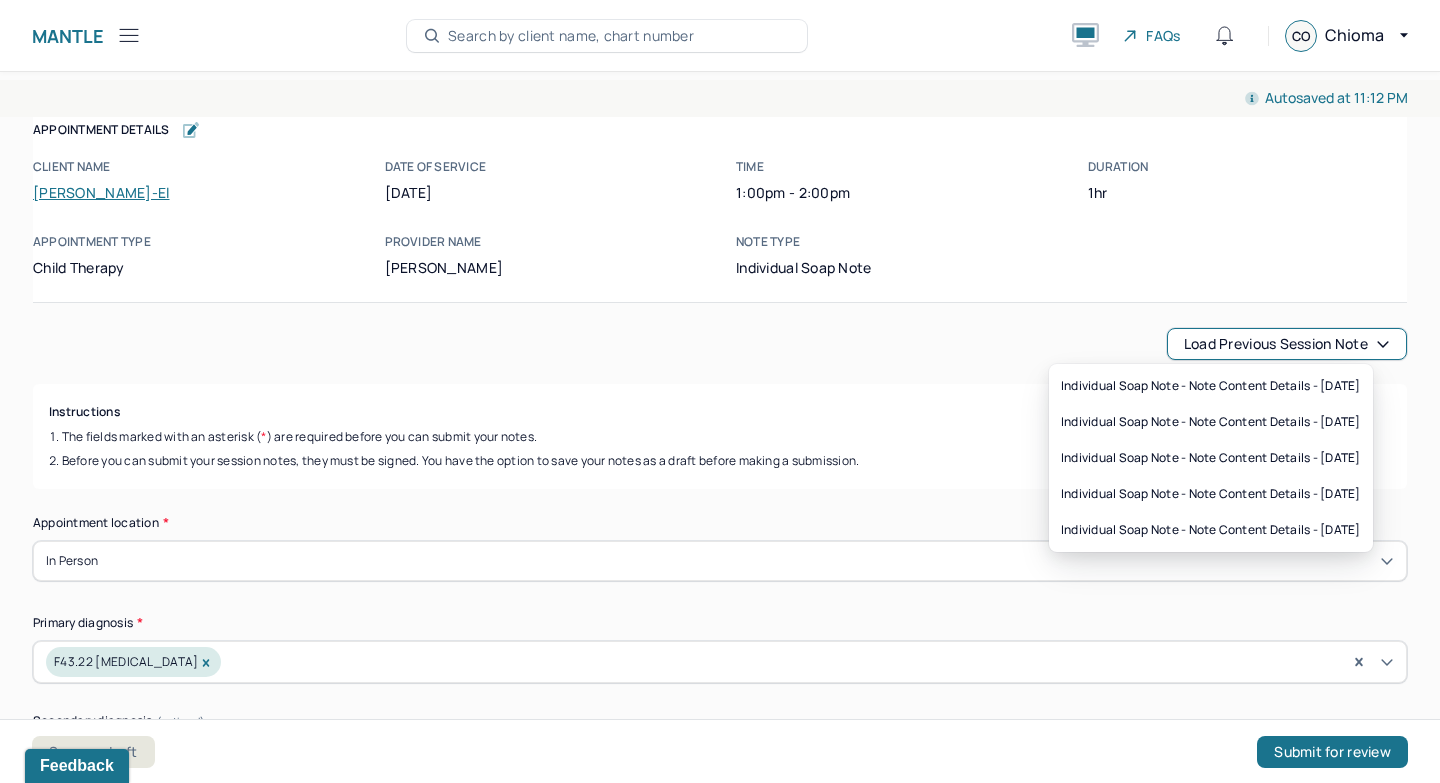 click on "Load previous session note" at bounding box center [720, 344] 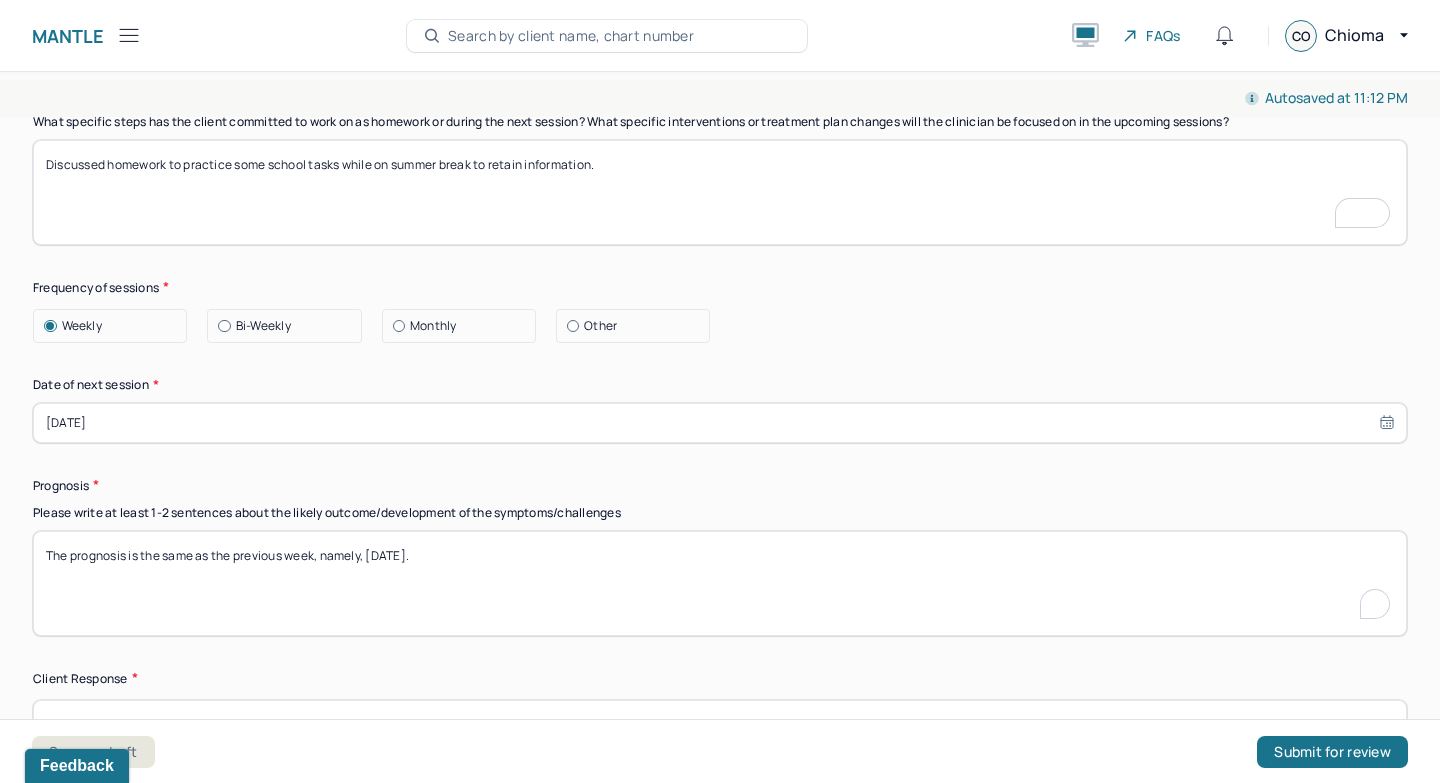 click on "The prognosis is the same as the previous week, namely, 06/15/2025." at bounding box center [720, 583] 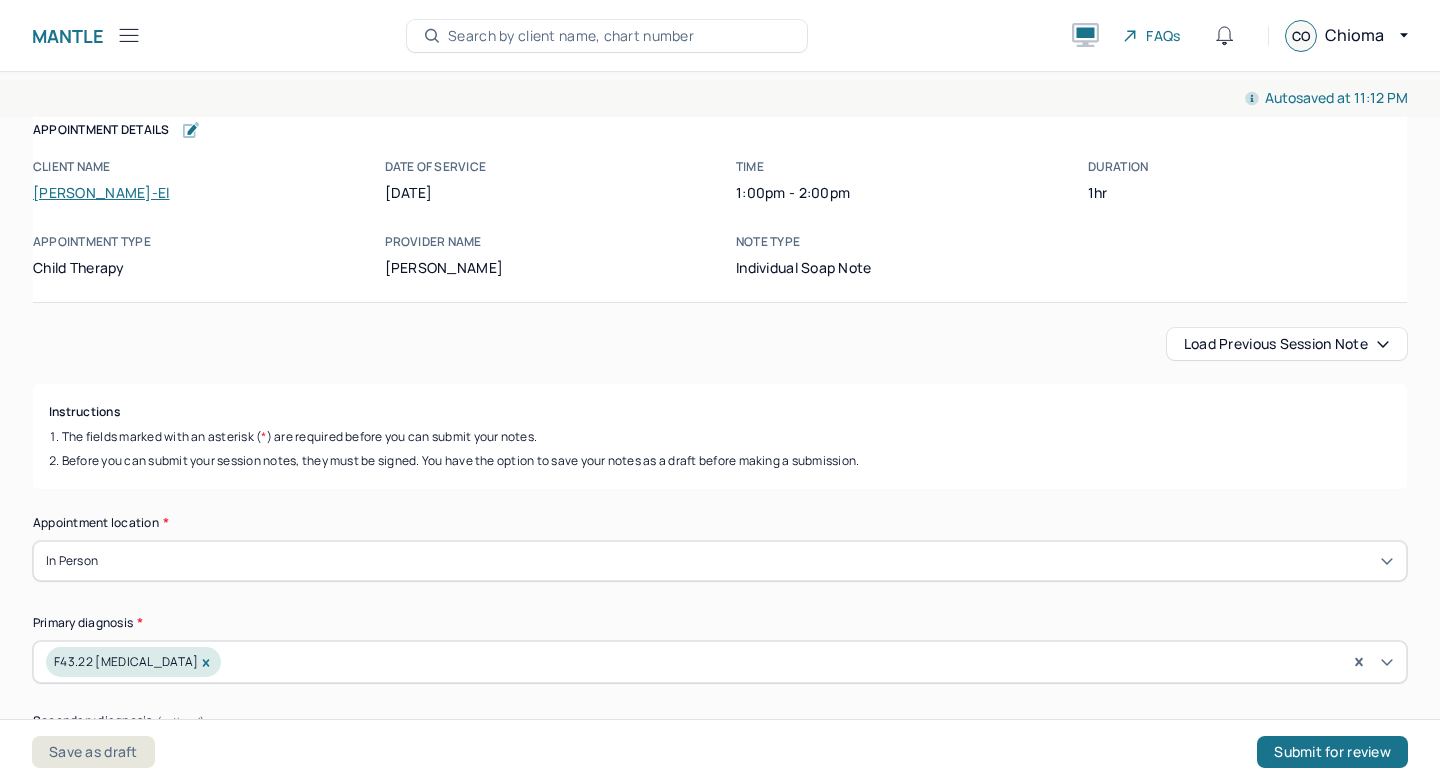 scroll, scrollTop: 0, scrollLeft: 0, axis: both 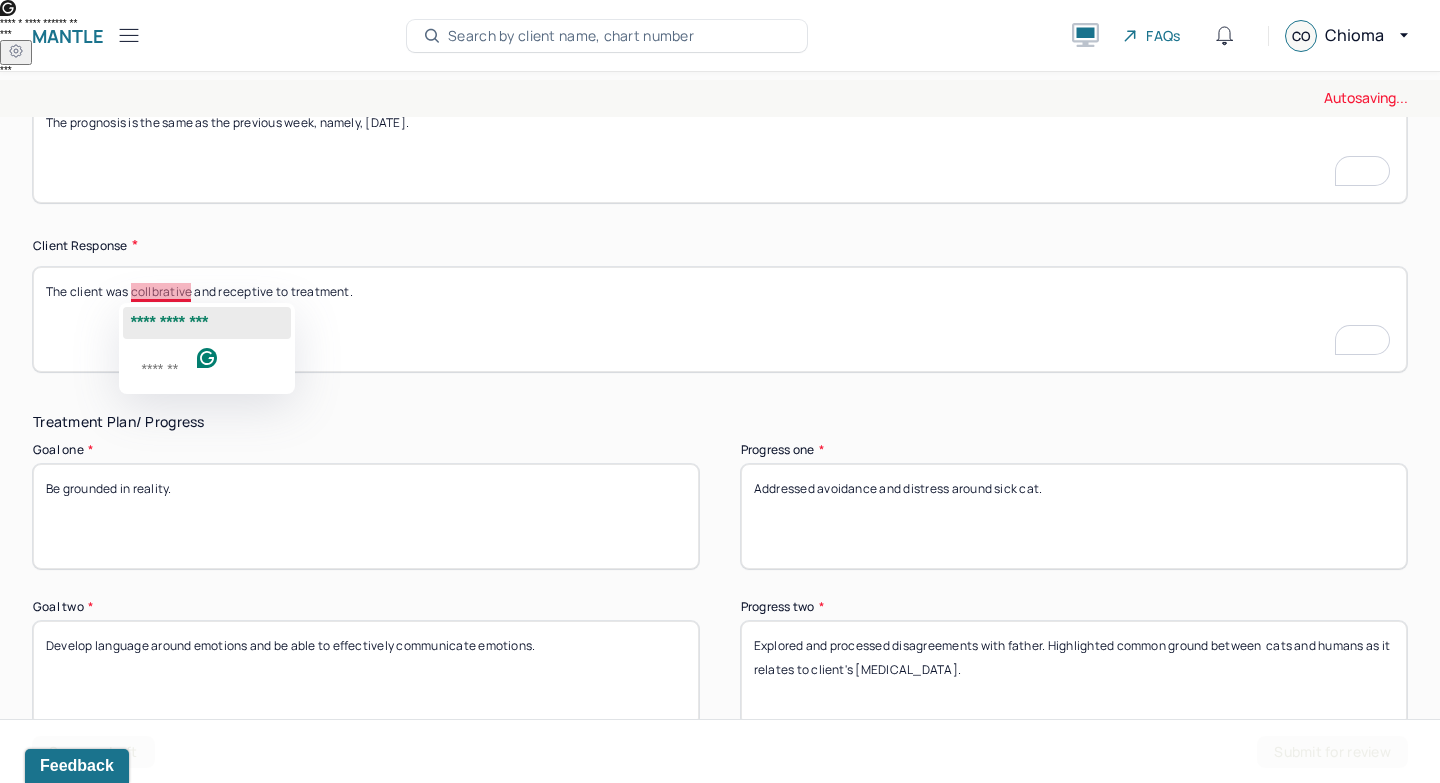 click on "**********" 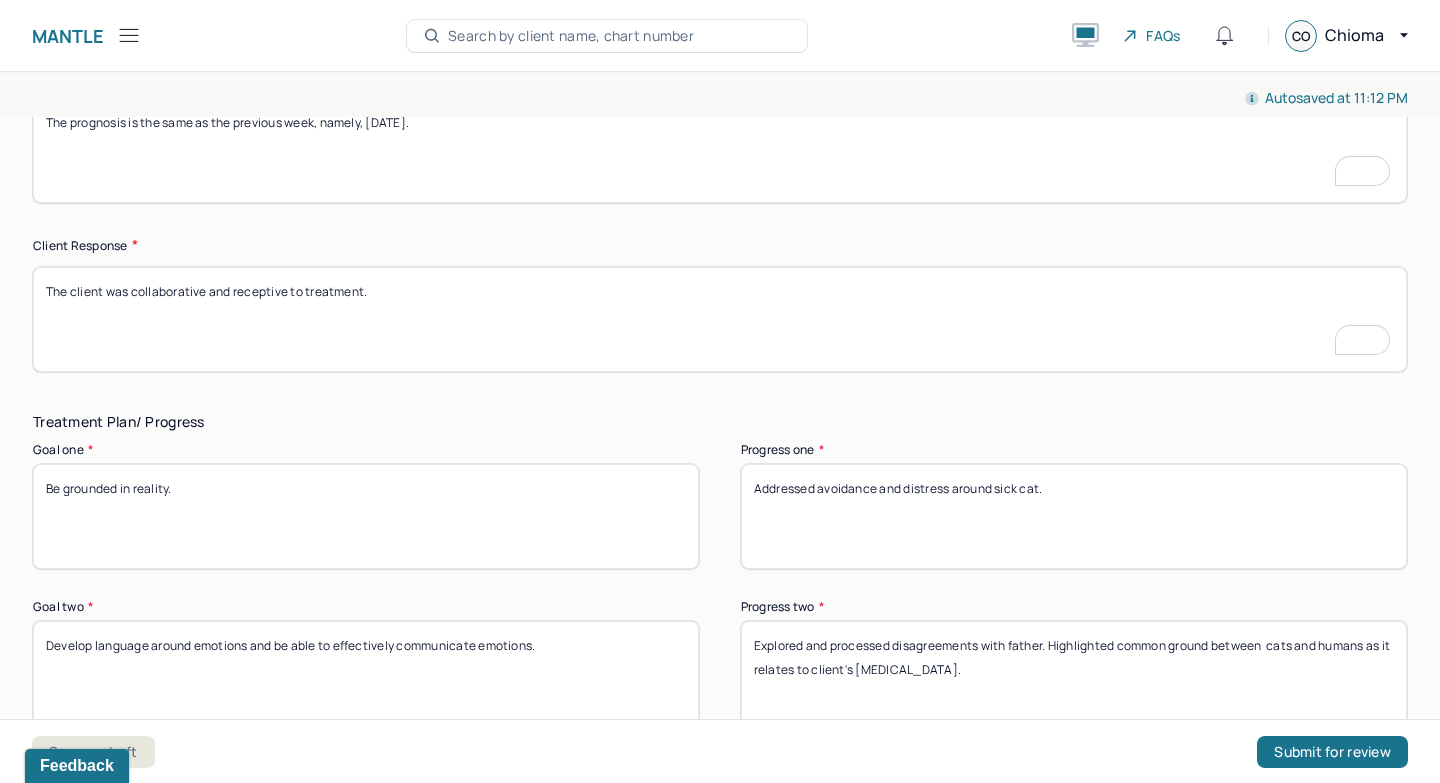 type on "The client was collaborative and receptive to treatment." 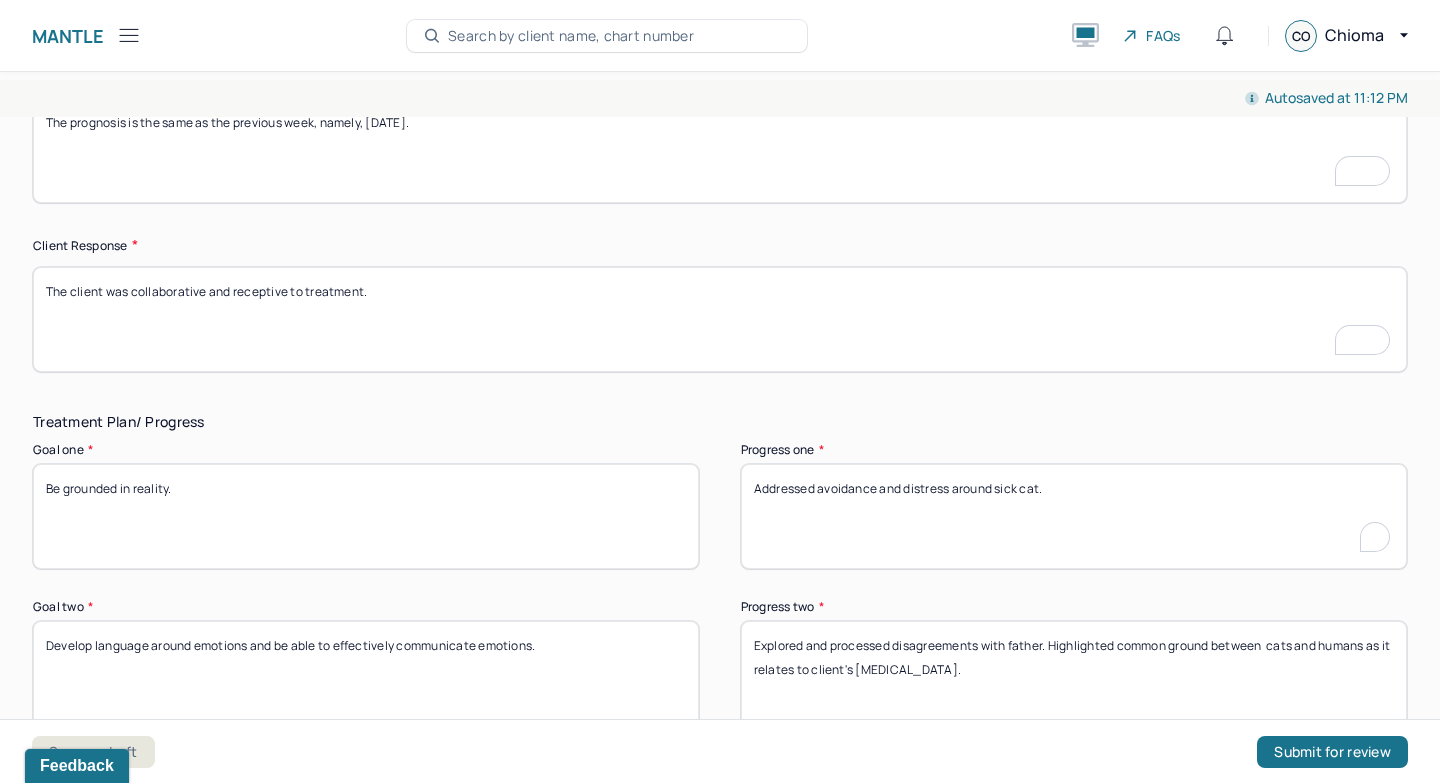 click on "Addressed avoidance and distress around sick cat." at bounding box center (1074, 516) 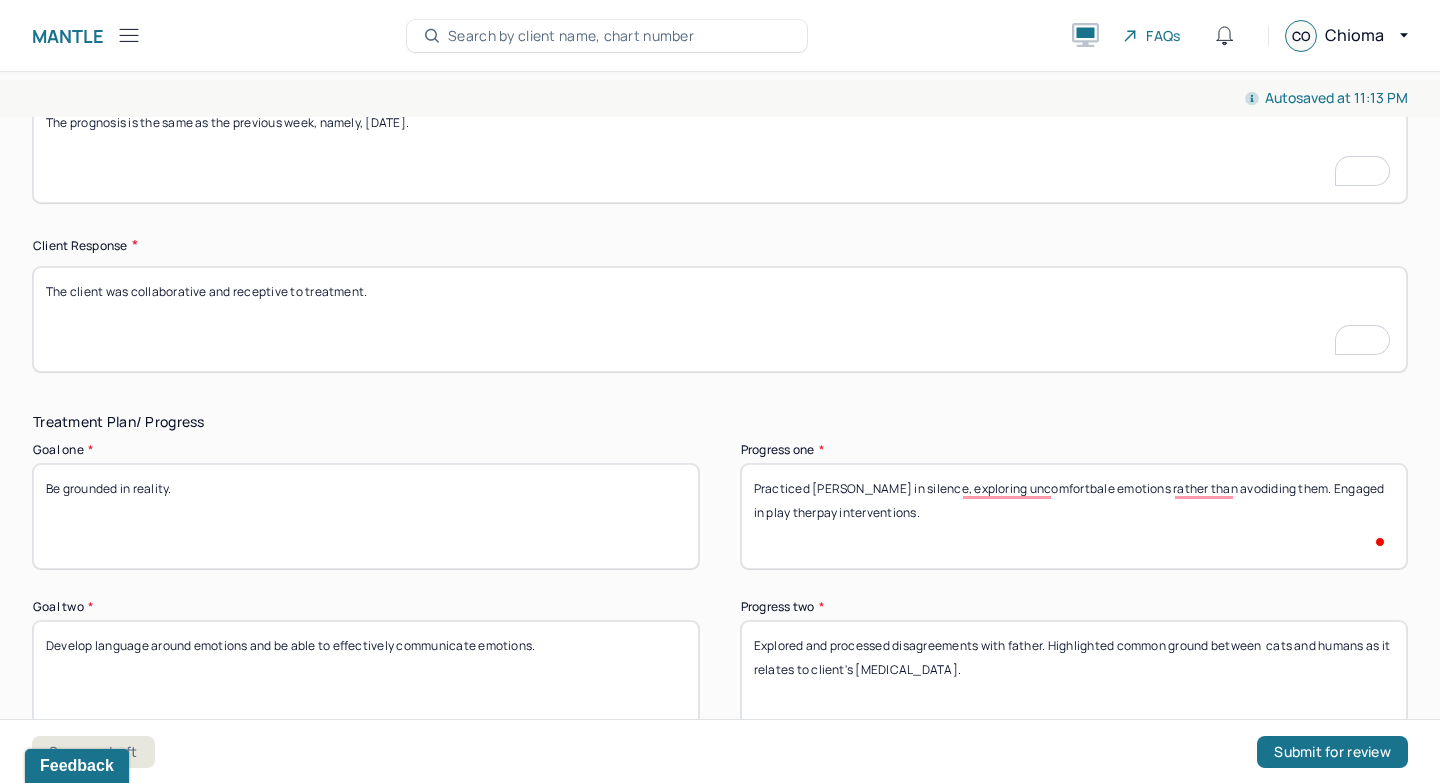 type on "Practiced [PERSON_NAME] in silence, exploring uncomfortbale emotions rather than avodiding them. Engaged in play therpay interventions." 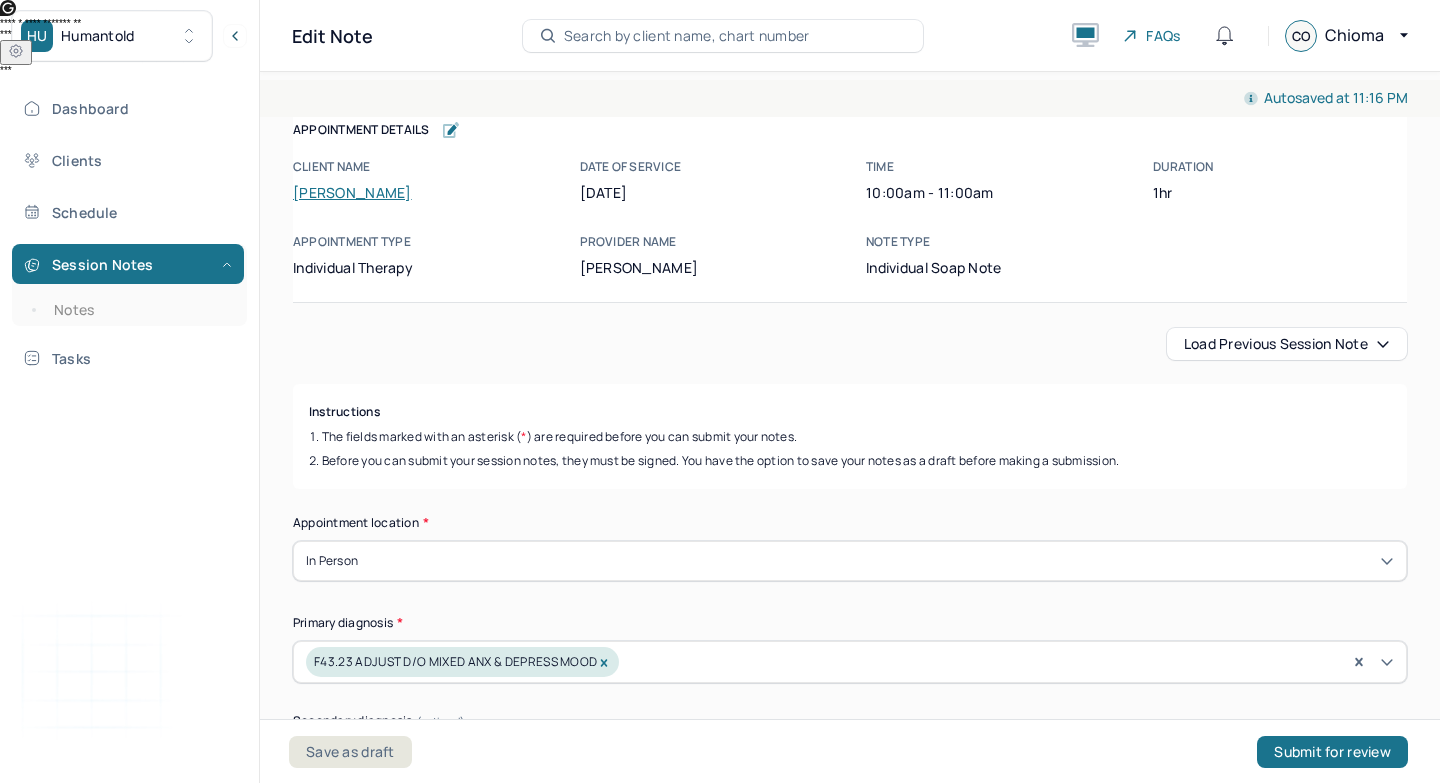 scroll, scrollTop: 0, scrollLeft: 0, axis: both 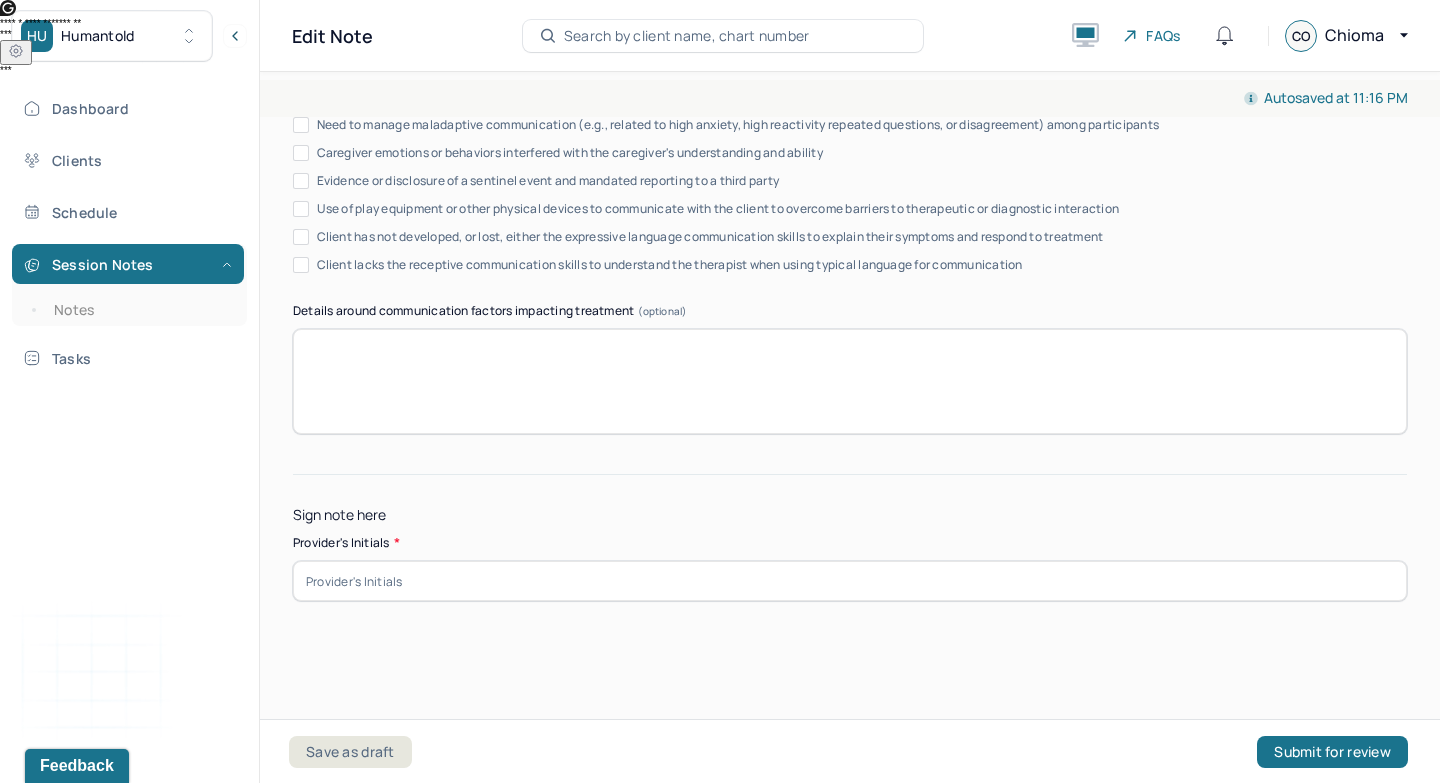 type on "The client's anxious mood occurs more days than not around family and friendships, substantiating the MH diagnosis due to lifestyle choices and systemic barriers. Client will benefit from continual confrontation of issues and more emotional identification and expression. In order to reduce anxiety symptoms, CBT was used to challenge negative thinking, address therapy goals, and to work on positive coping strategies." 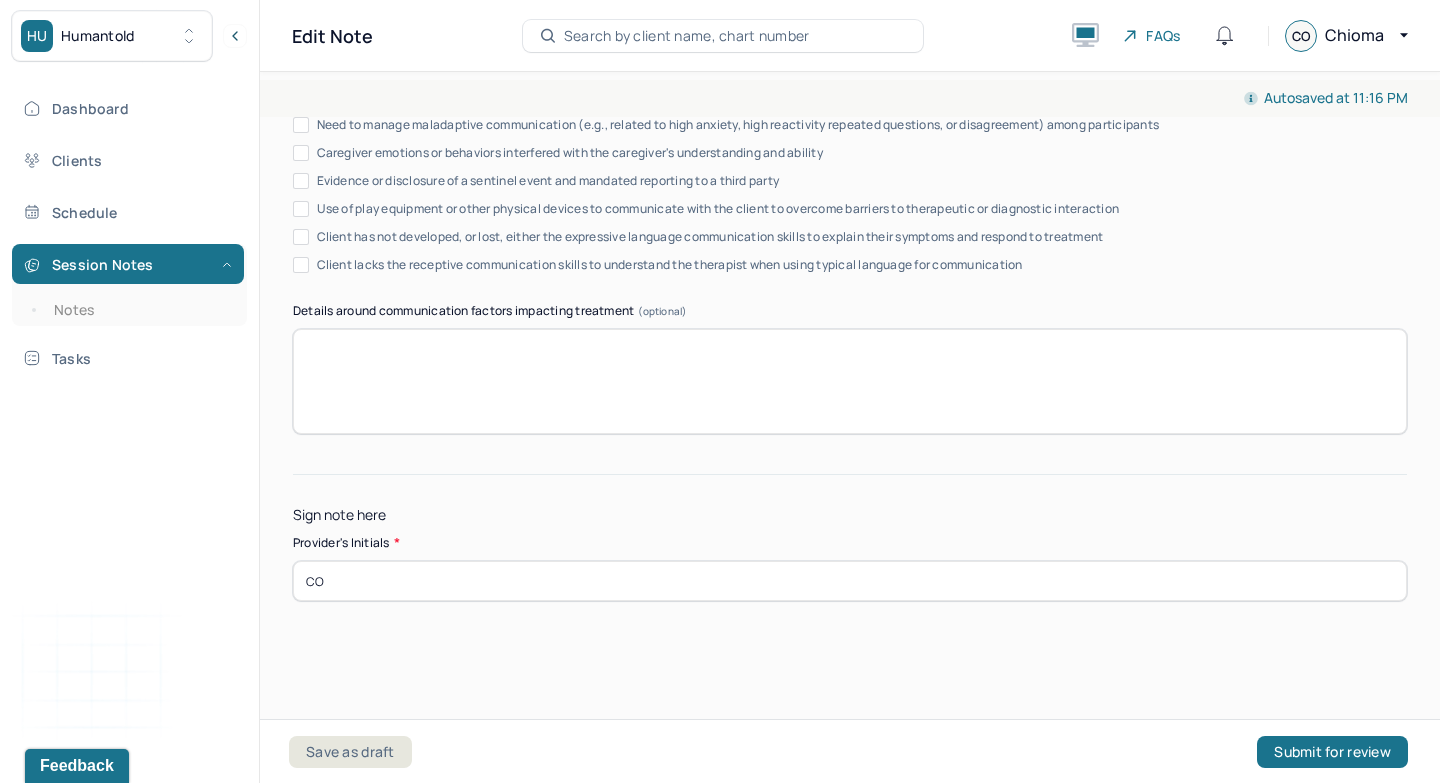 type on "CO" 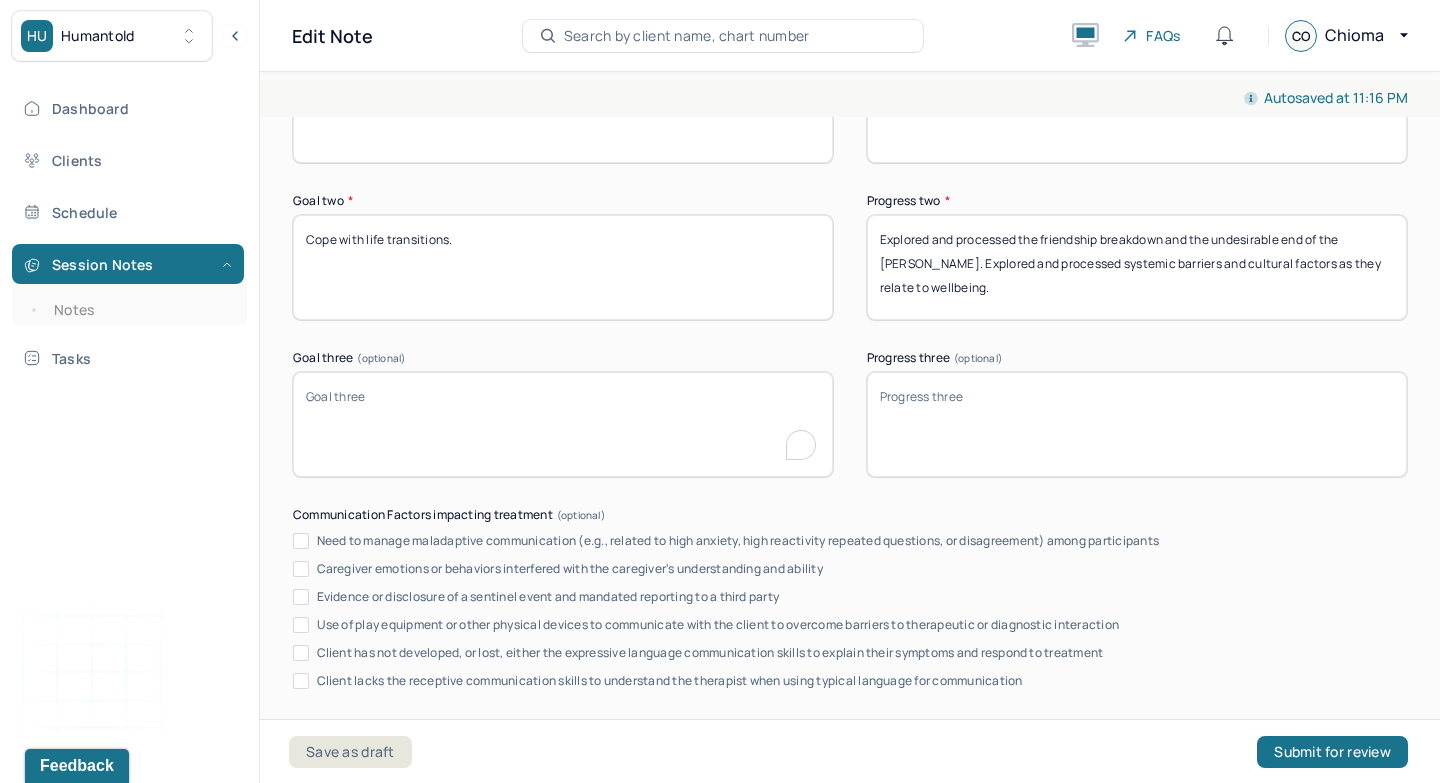 click on "Goal three (optional)" at bounding box center [563, 424] 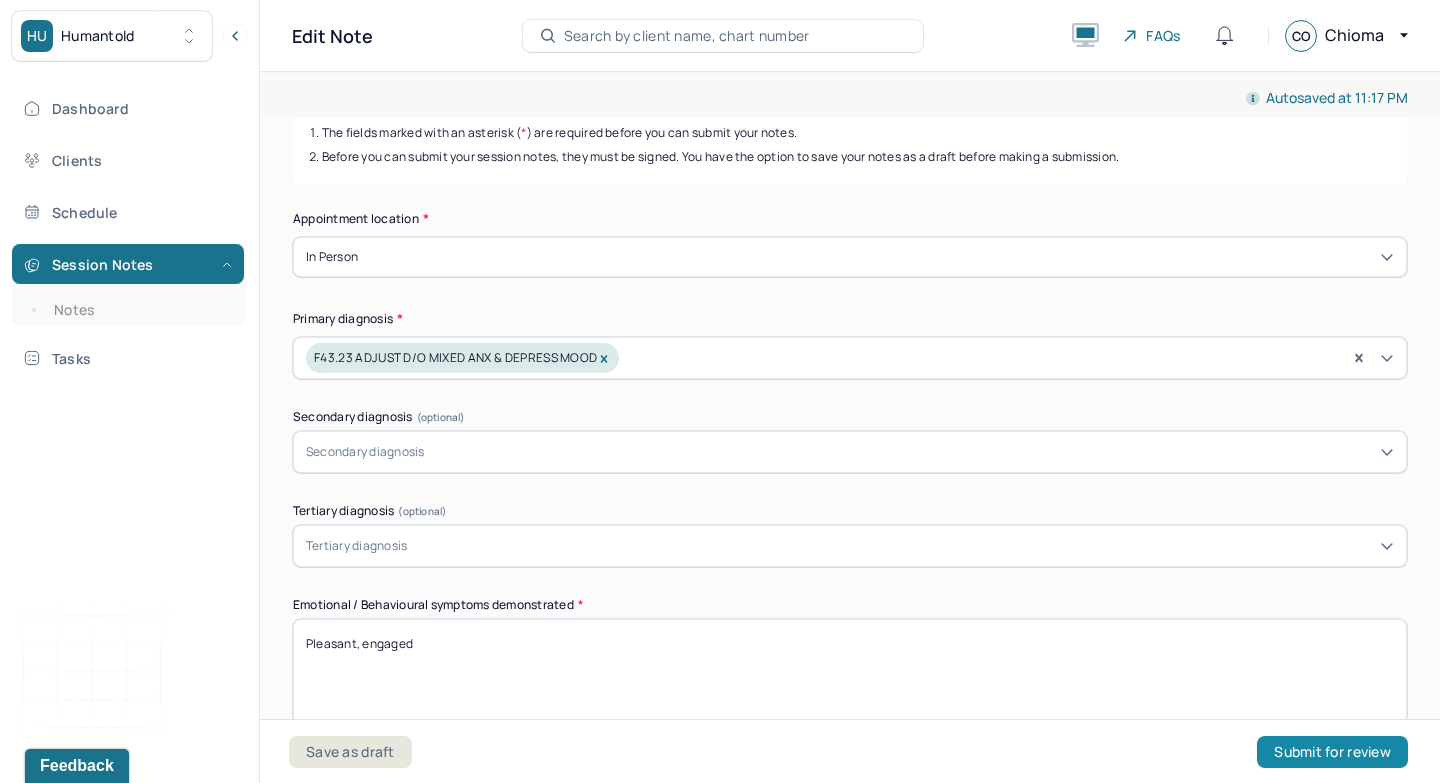 click on "Submit for review" at bounding box center (1332, 752) 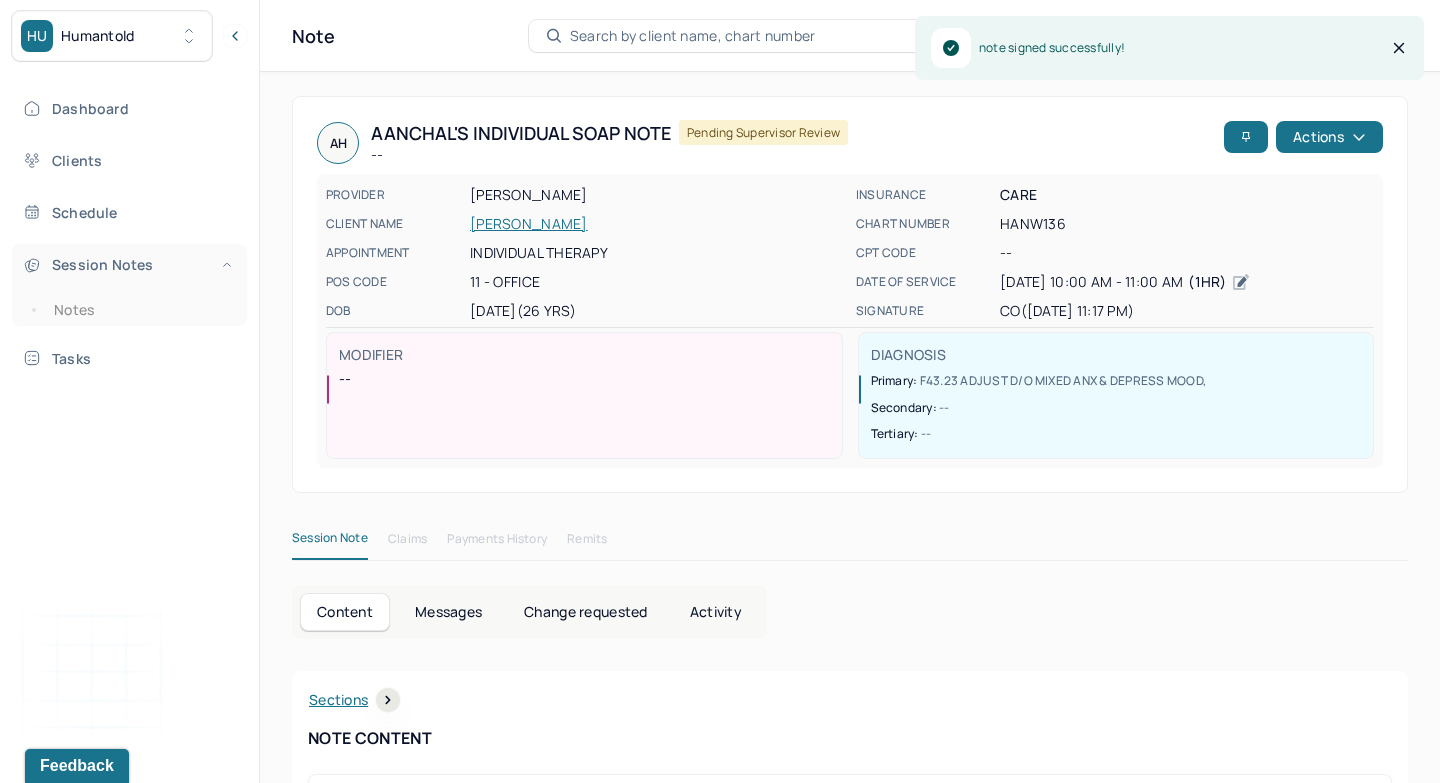 click on "Session Notes" at bounding box center [128, 264] 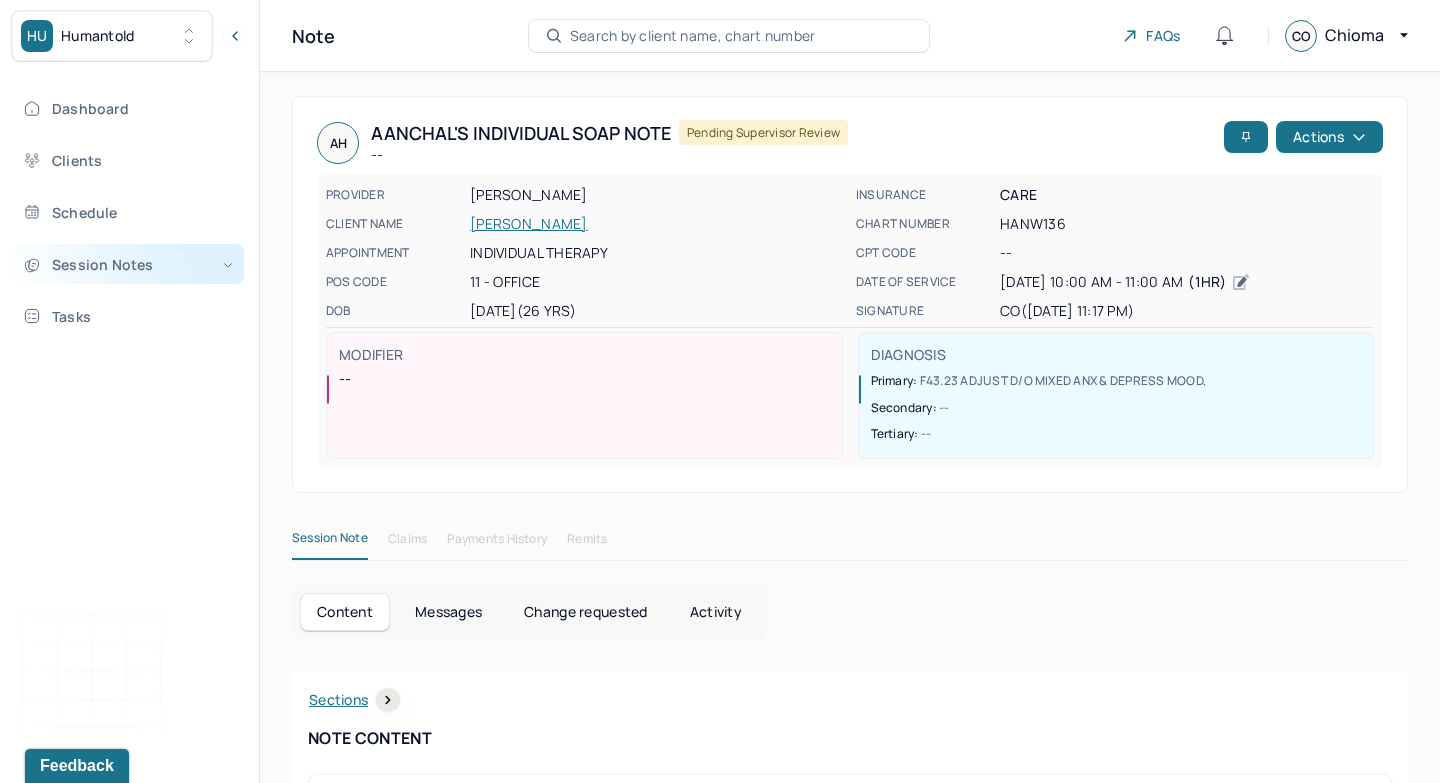 click on "Session Notes" at bounding box center (128, 264) 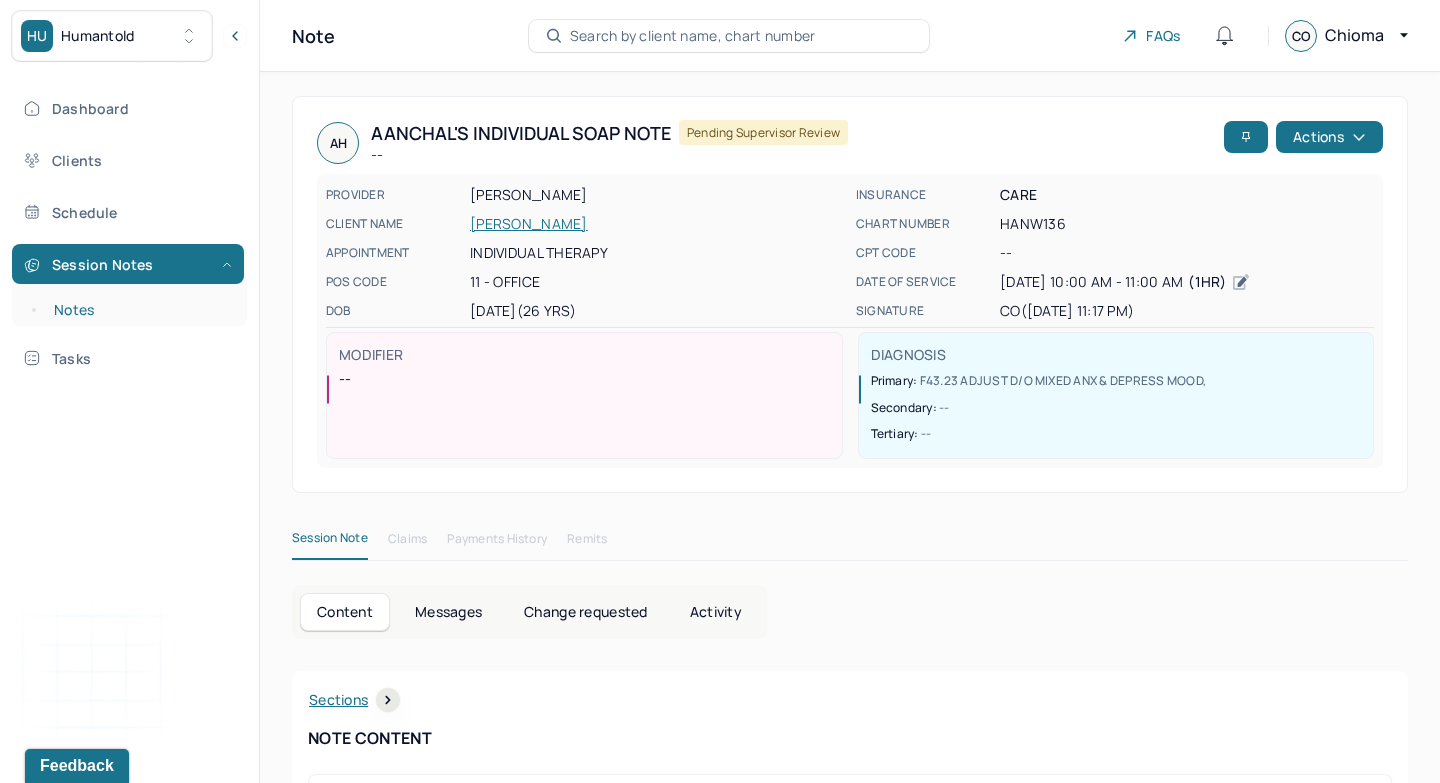 click on "Notes" at bounding box center (139, 310) 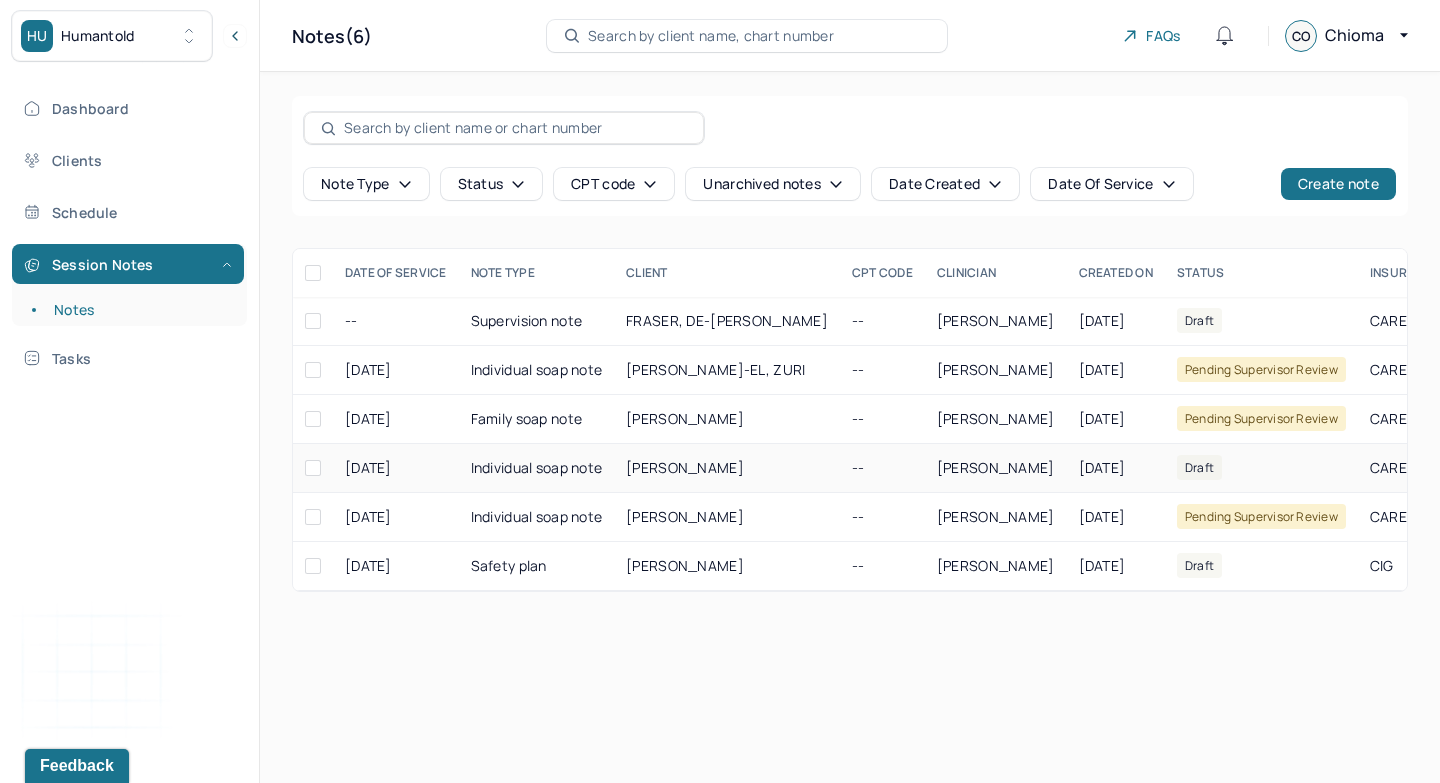 click on "Individual soap note" at bounding box center [537, 468] 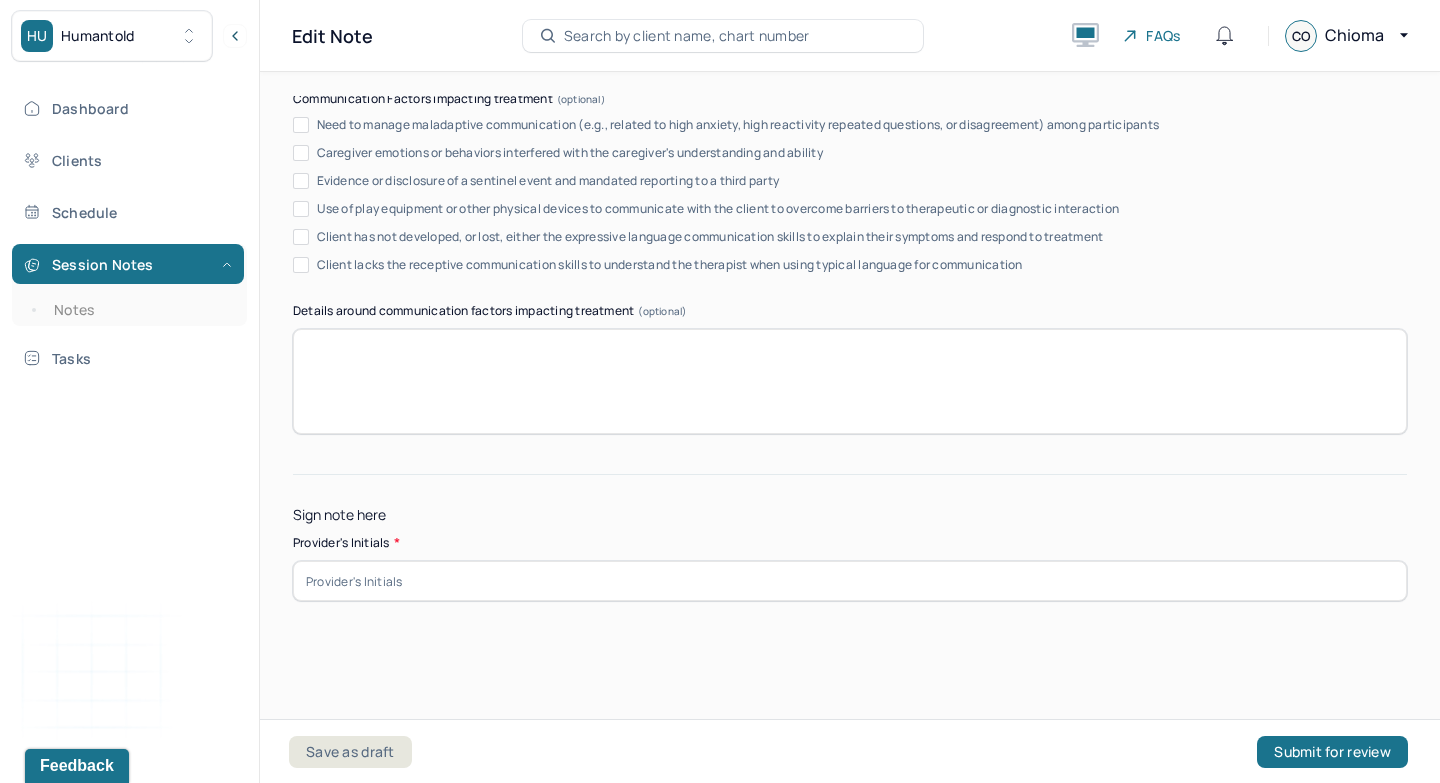 click at bounding box center (850, 581) 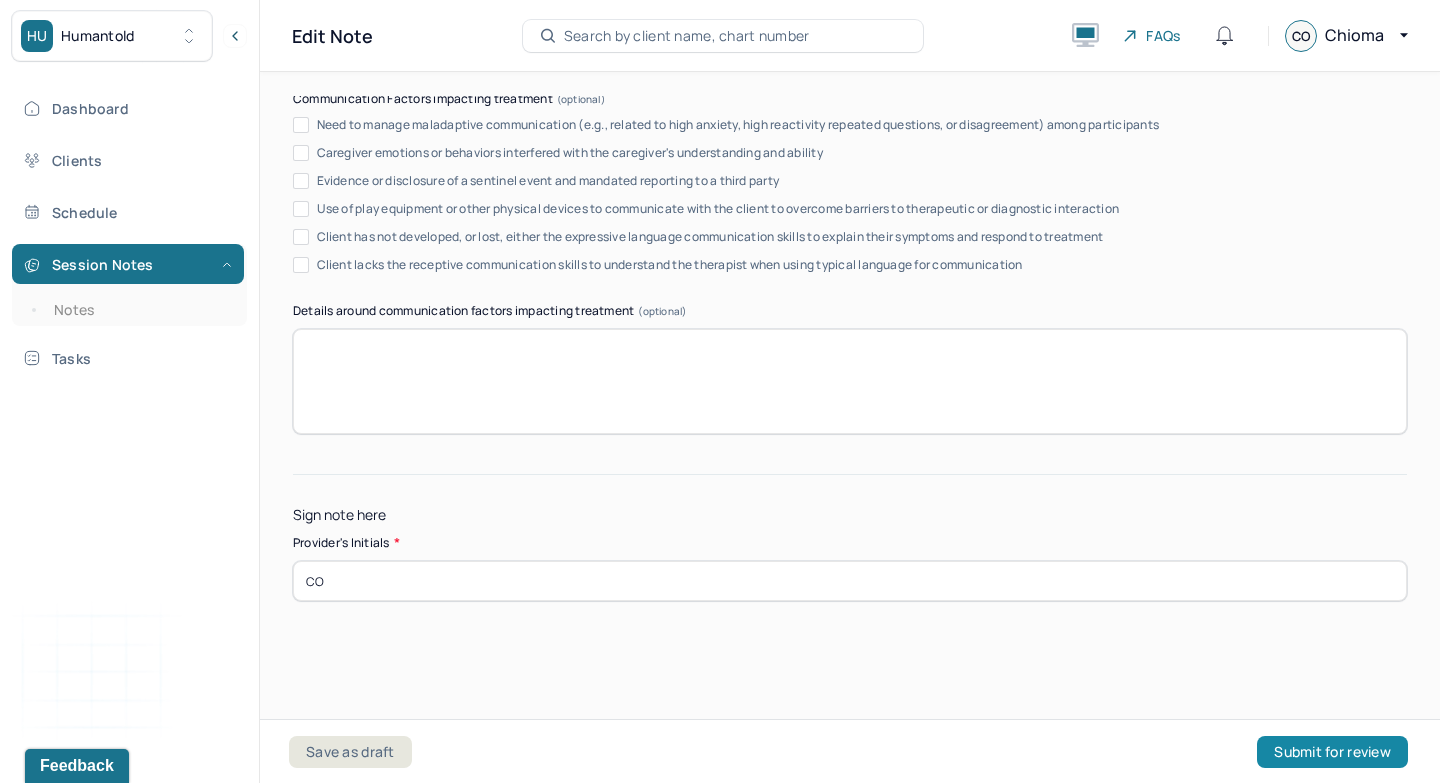 type on "CO" 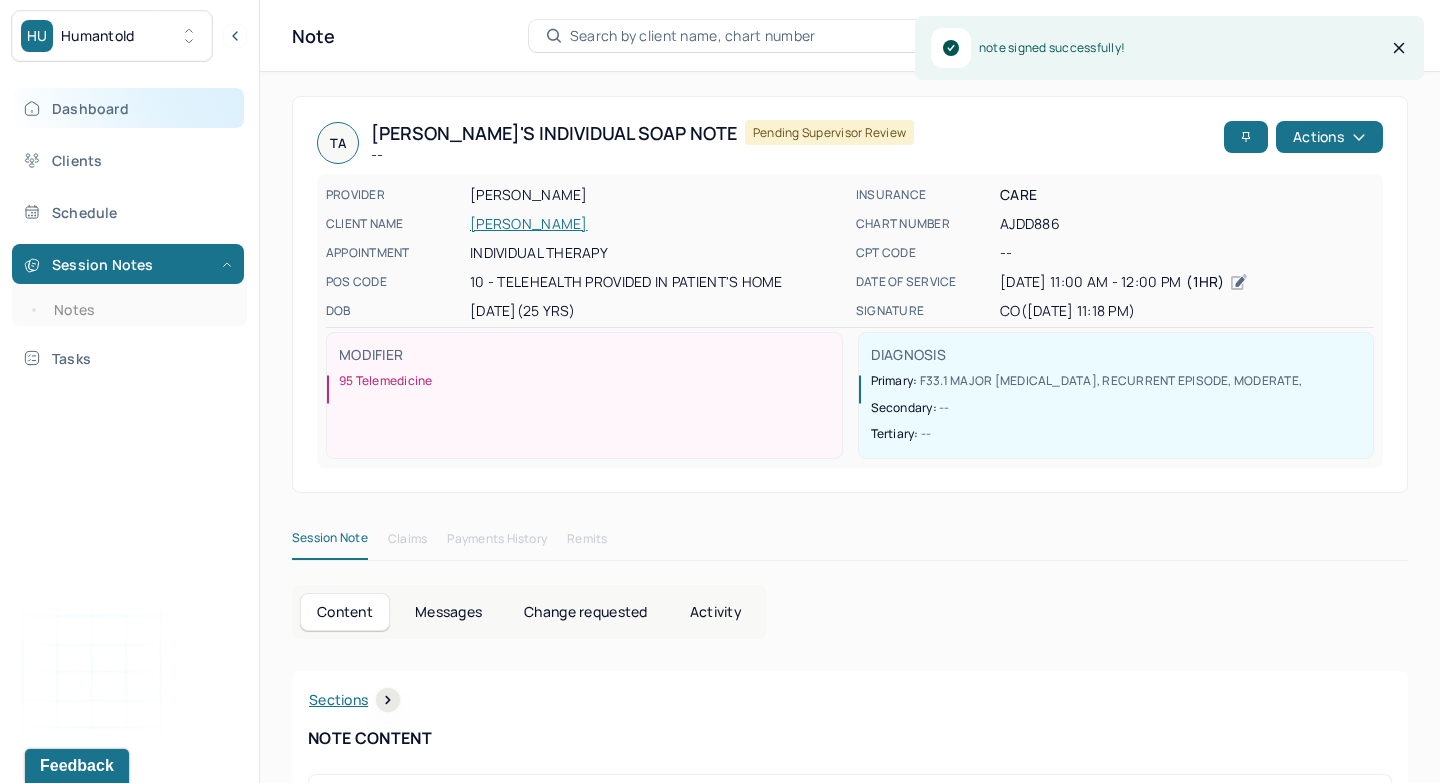 click on "Dashboard" at bounding box center [128, 108] 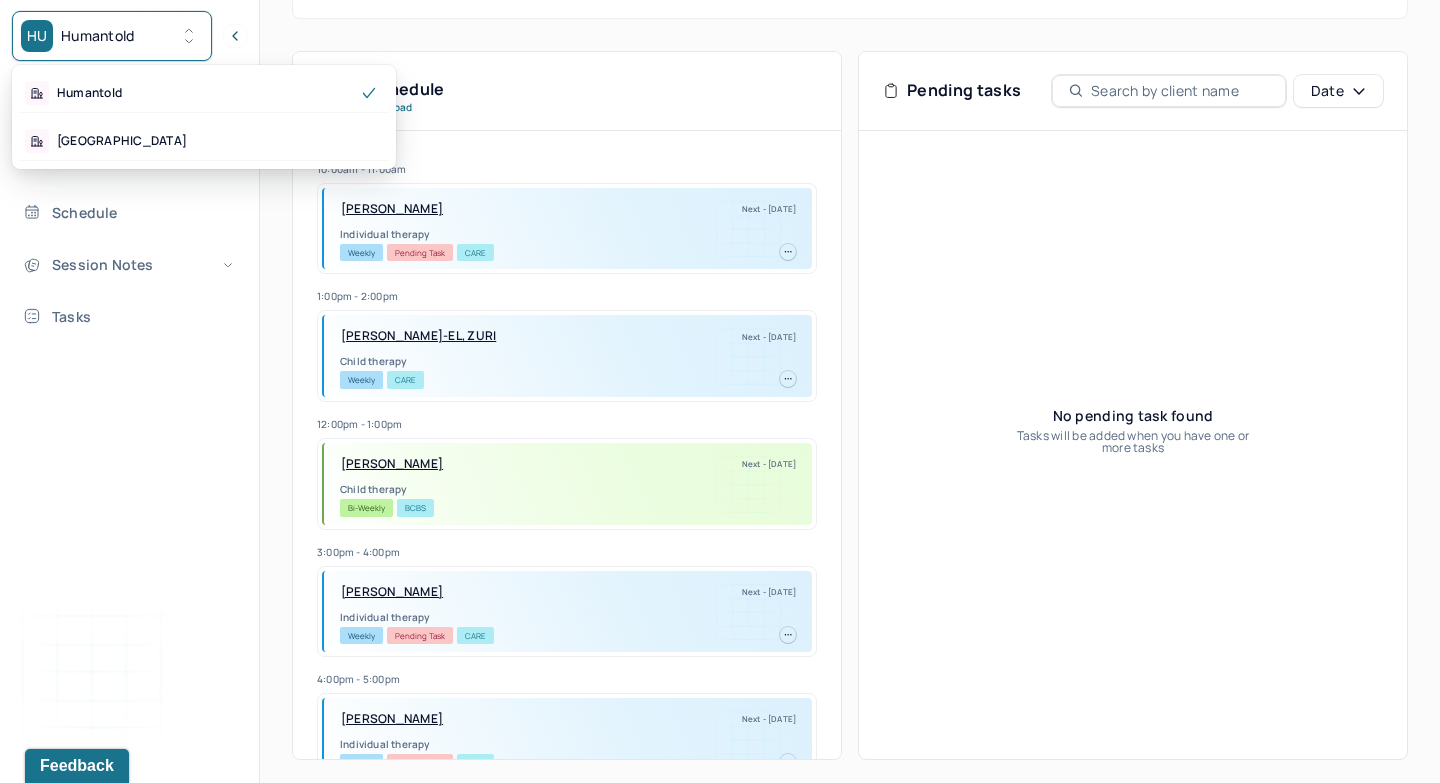 click on "HU Humantold" at bounding box center (112, 36) 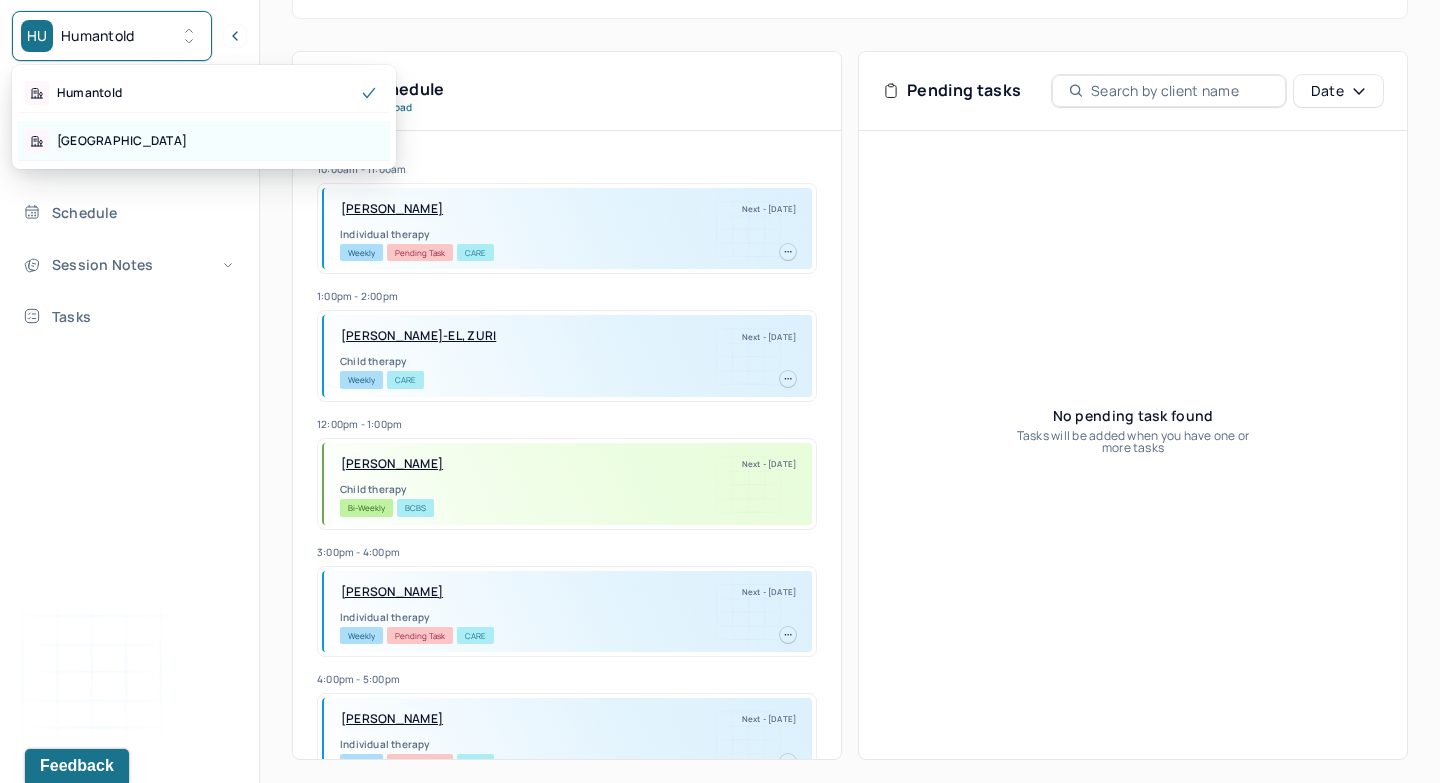 click on "Park Hill" at bounding box center (204, 141) 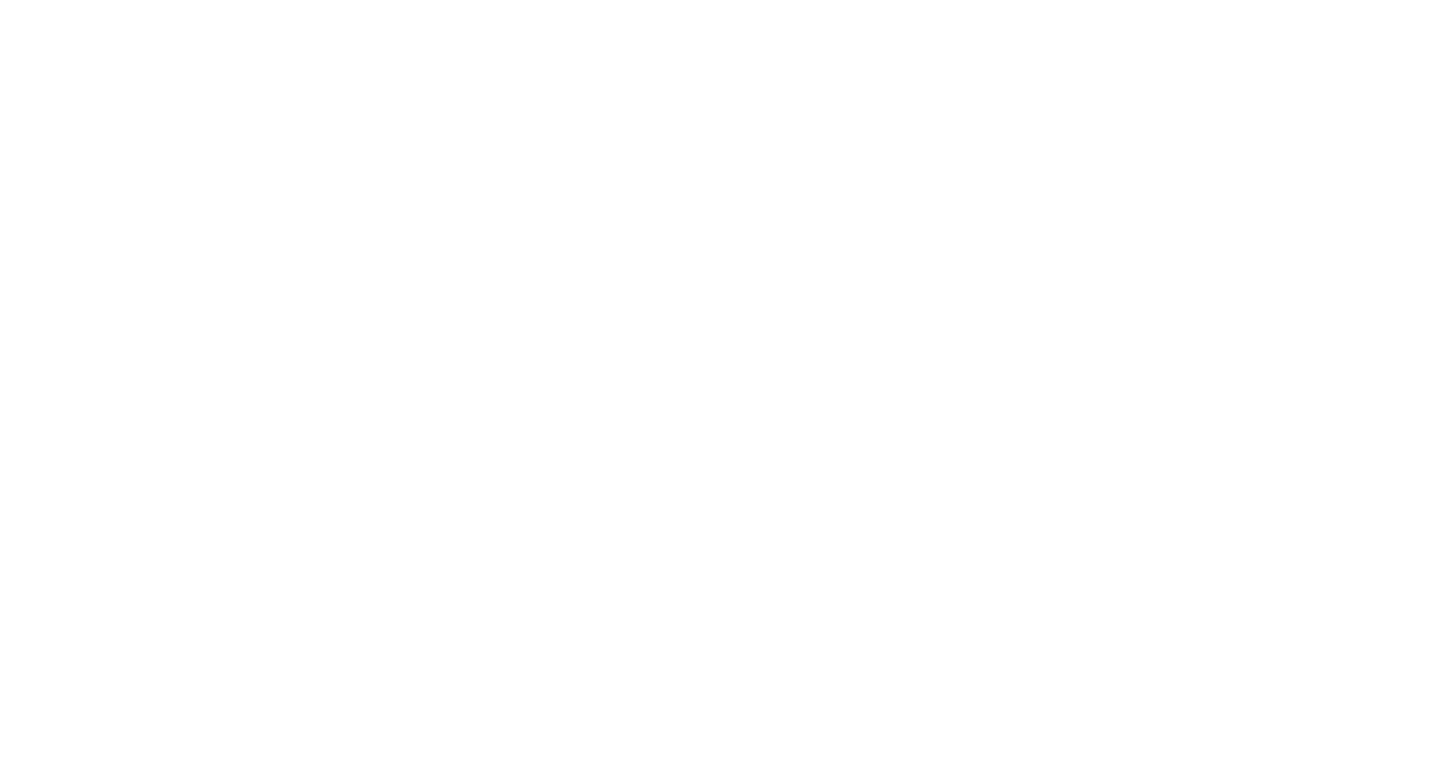 scroll, scrollTop: 0, scrollLeft: 0, axis: both 